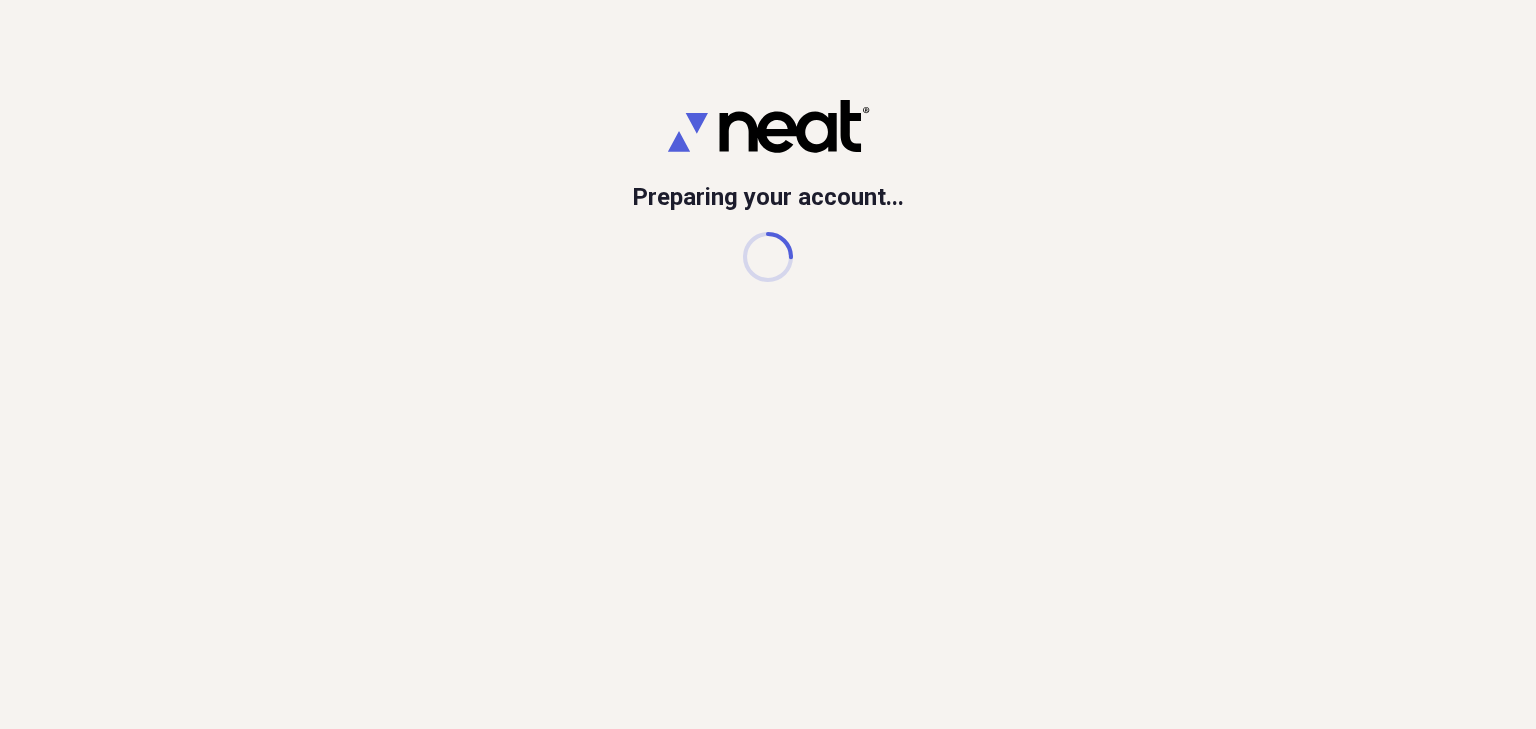 scroll, scrollTop: 0, scrollLeft: 0, axis: both 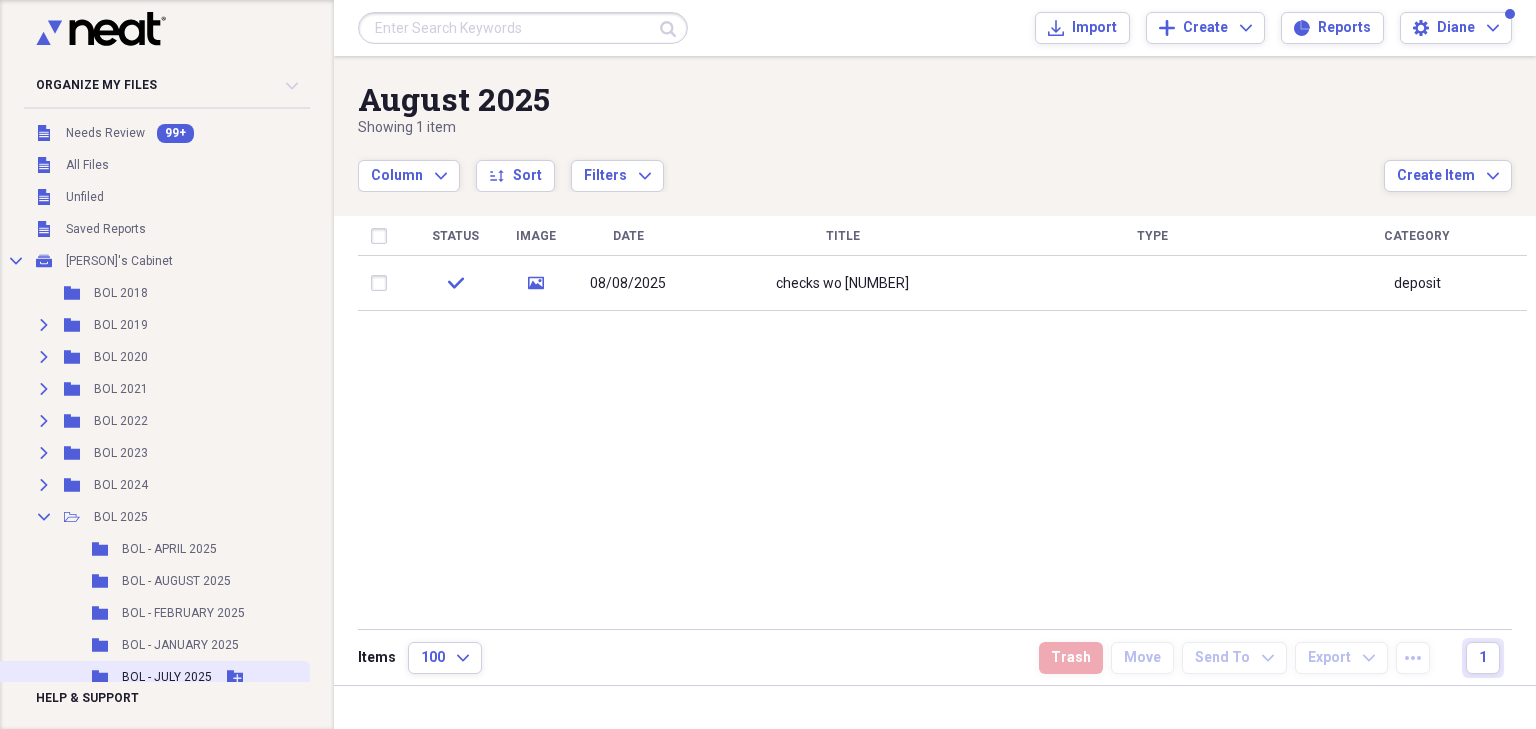 click on "BOL - JULY 2025" at bounding box center (167, 677) 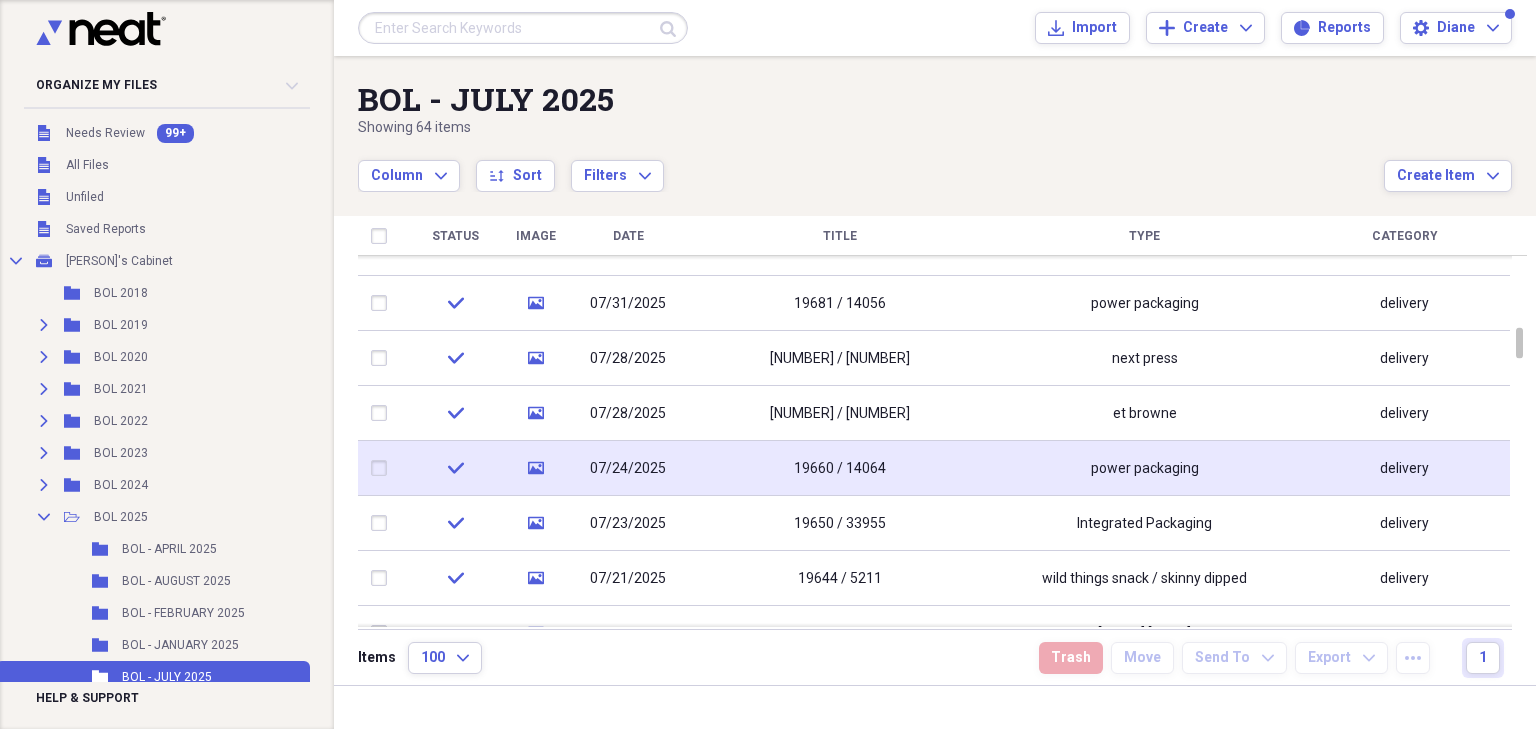 click on "19660 / 14064" at bounding box center [840, 468] 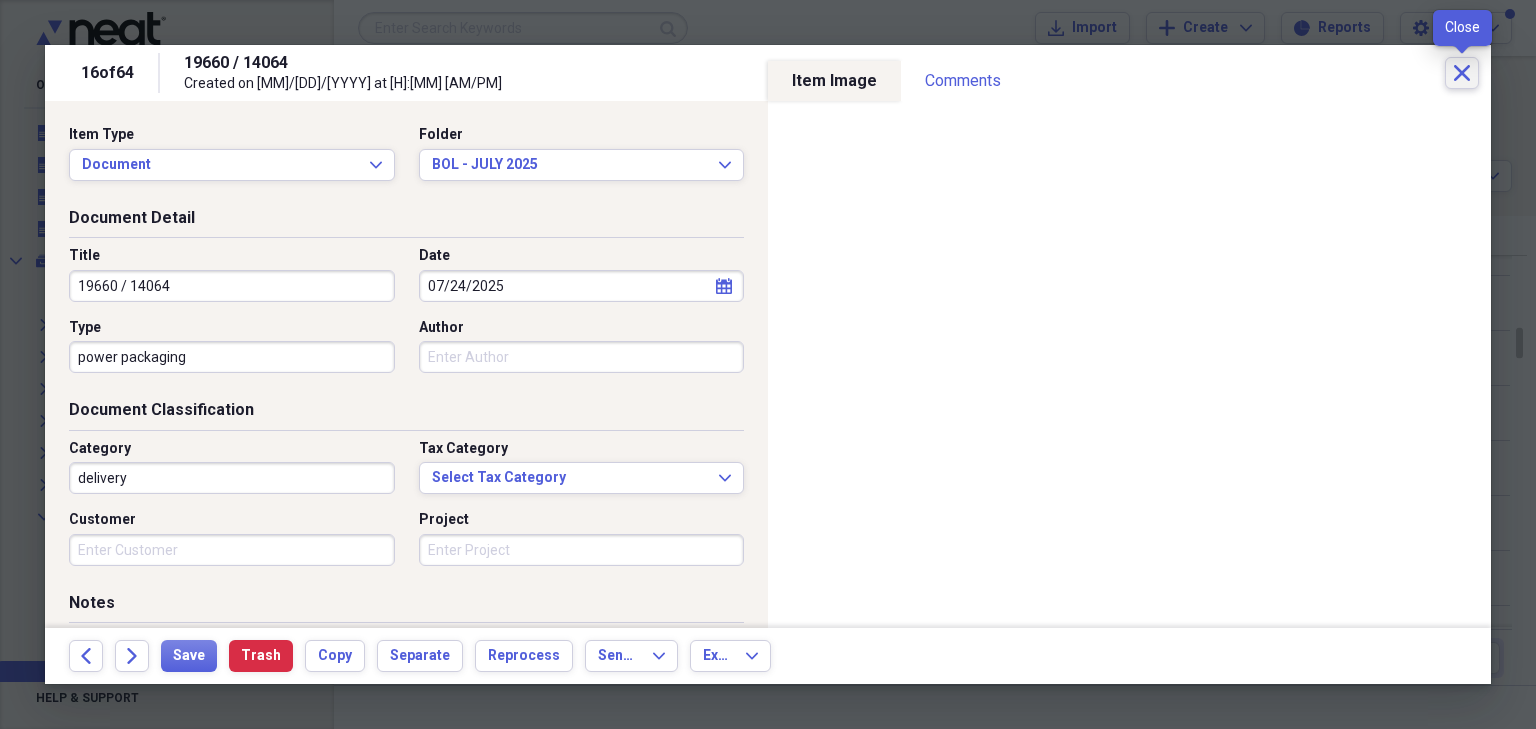 click on "Close" at bounding box center (1462, 73) 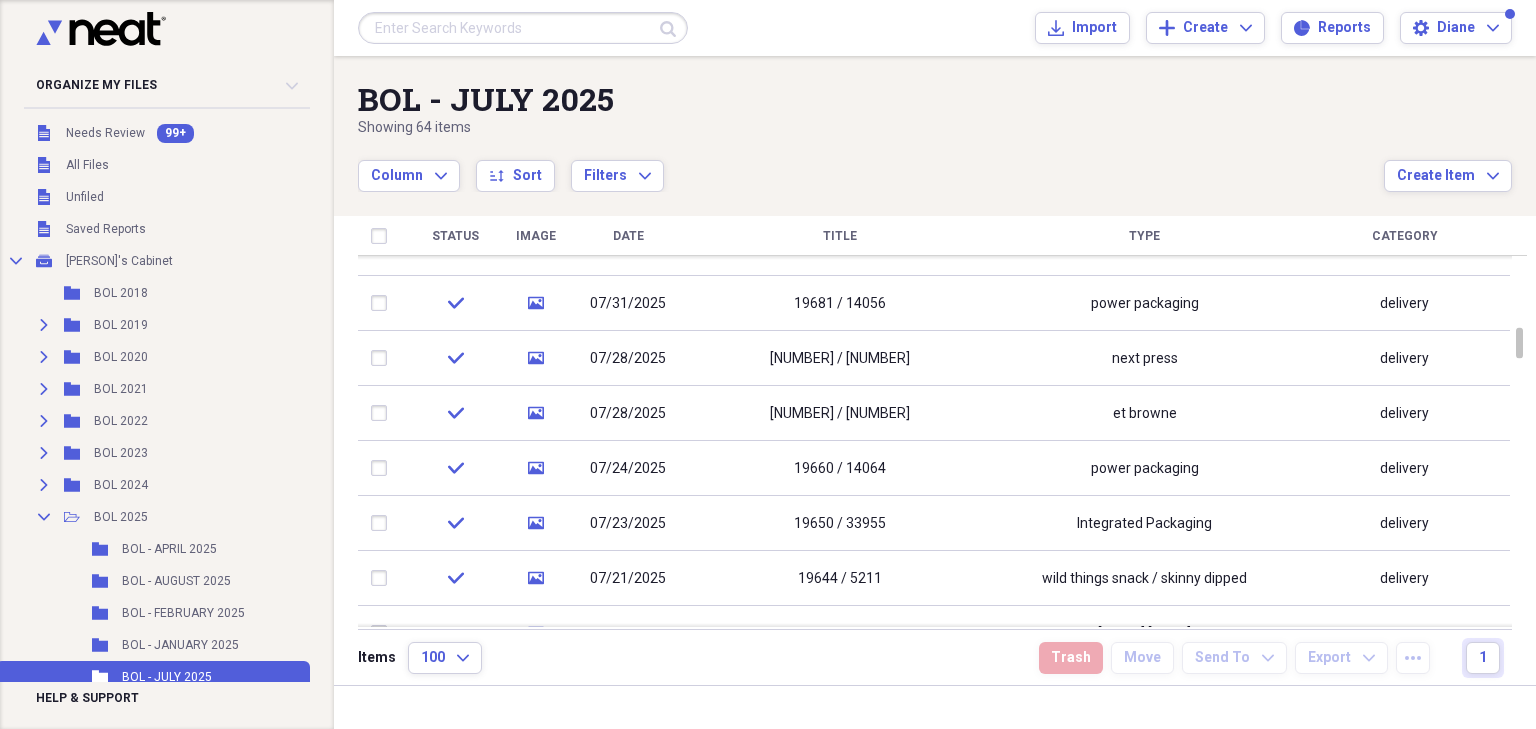 click at bounding box center (523, 28) 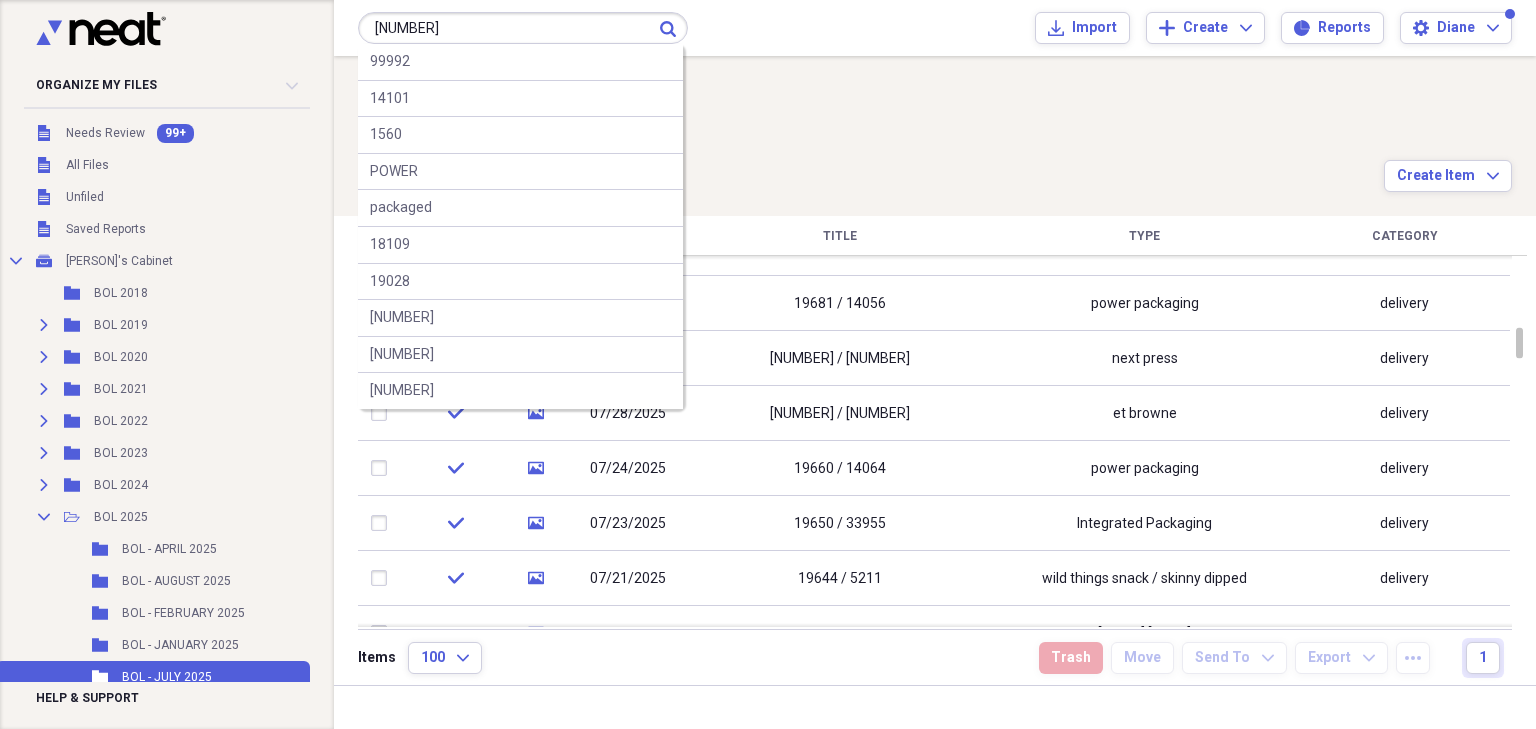 type on "[NUMBER]" 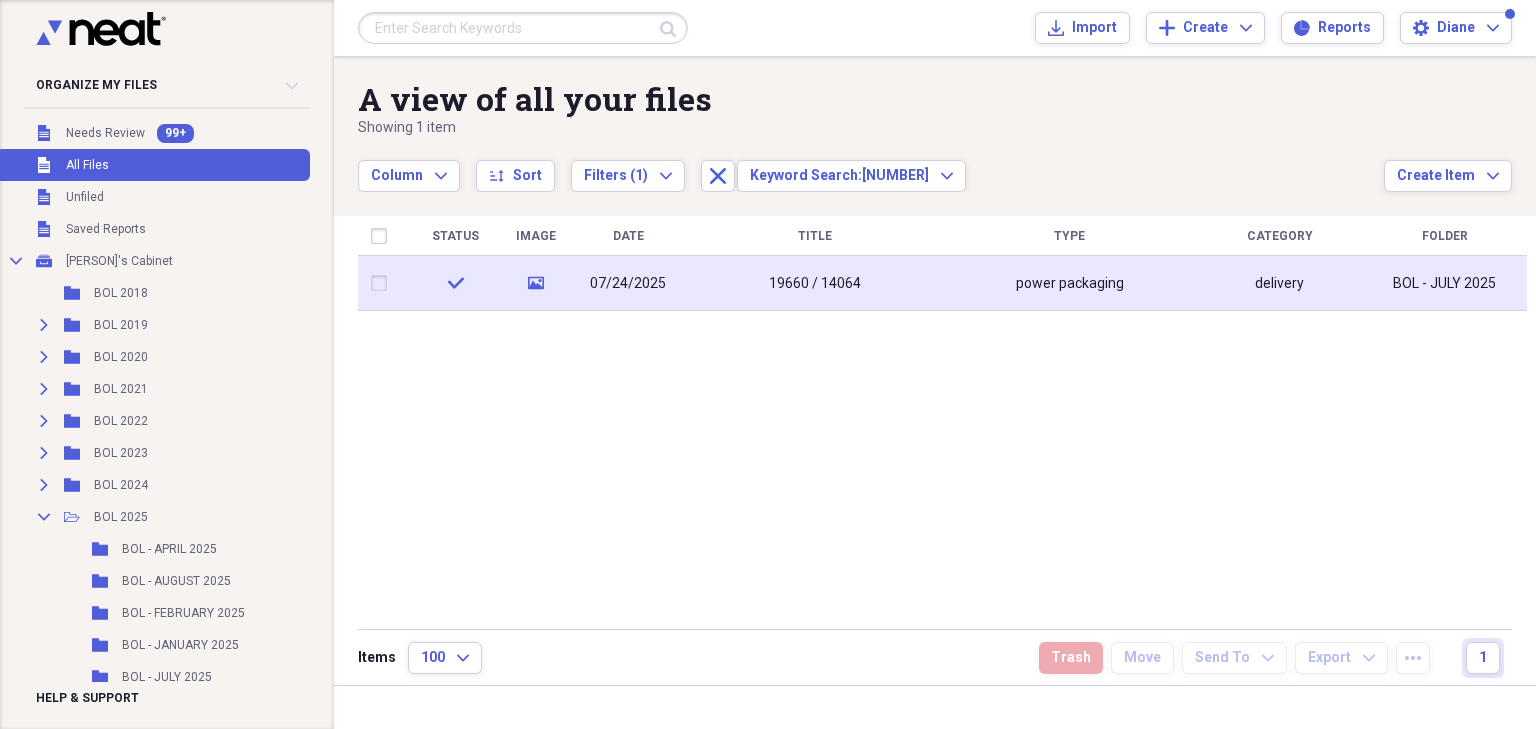 click on "19660 / 14064" at bounding box center [815, 284] 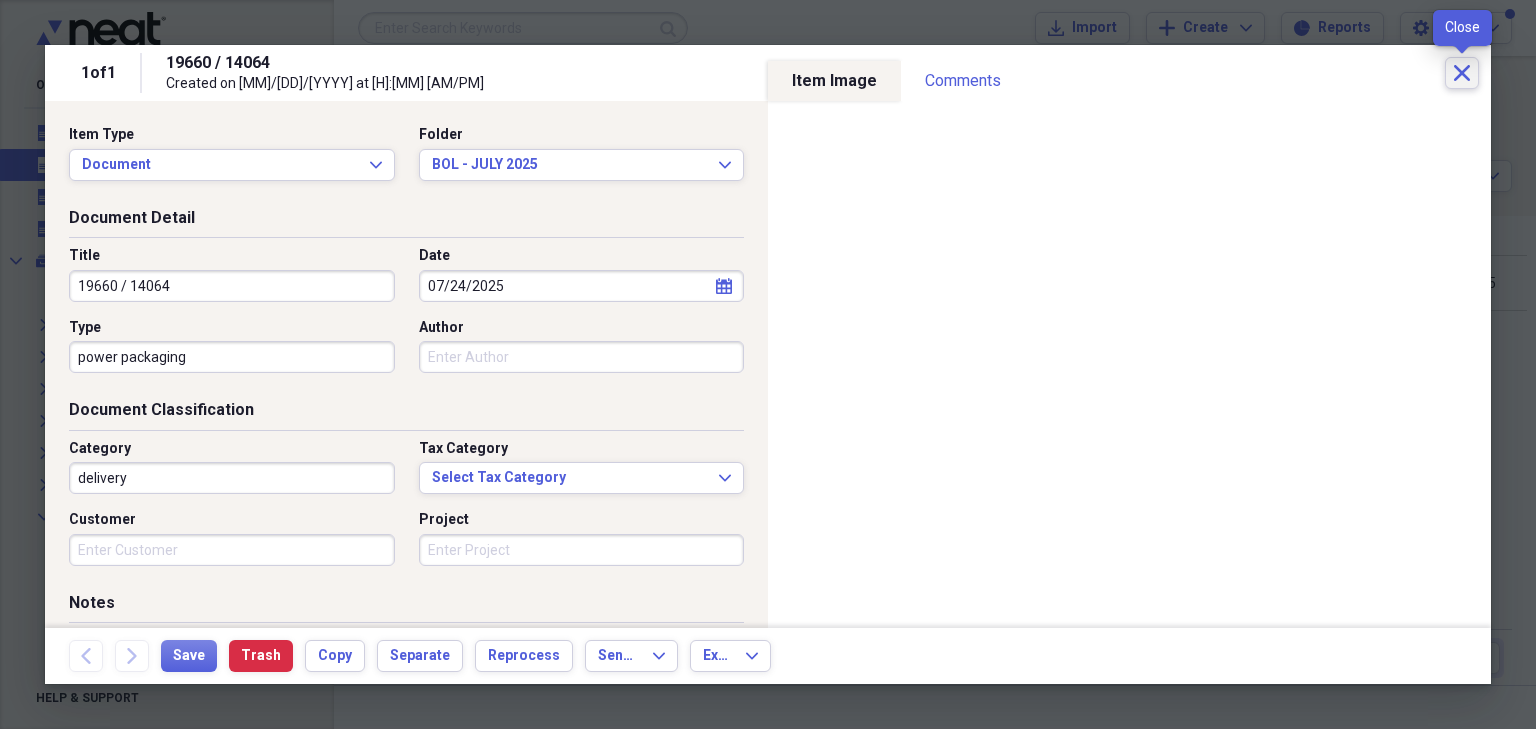 drag, startPoint x: 1462, startPoint y: 69, endPoint x: 884, endPoint y: 31, distance: 579.2478 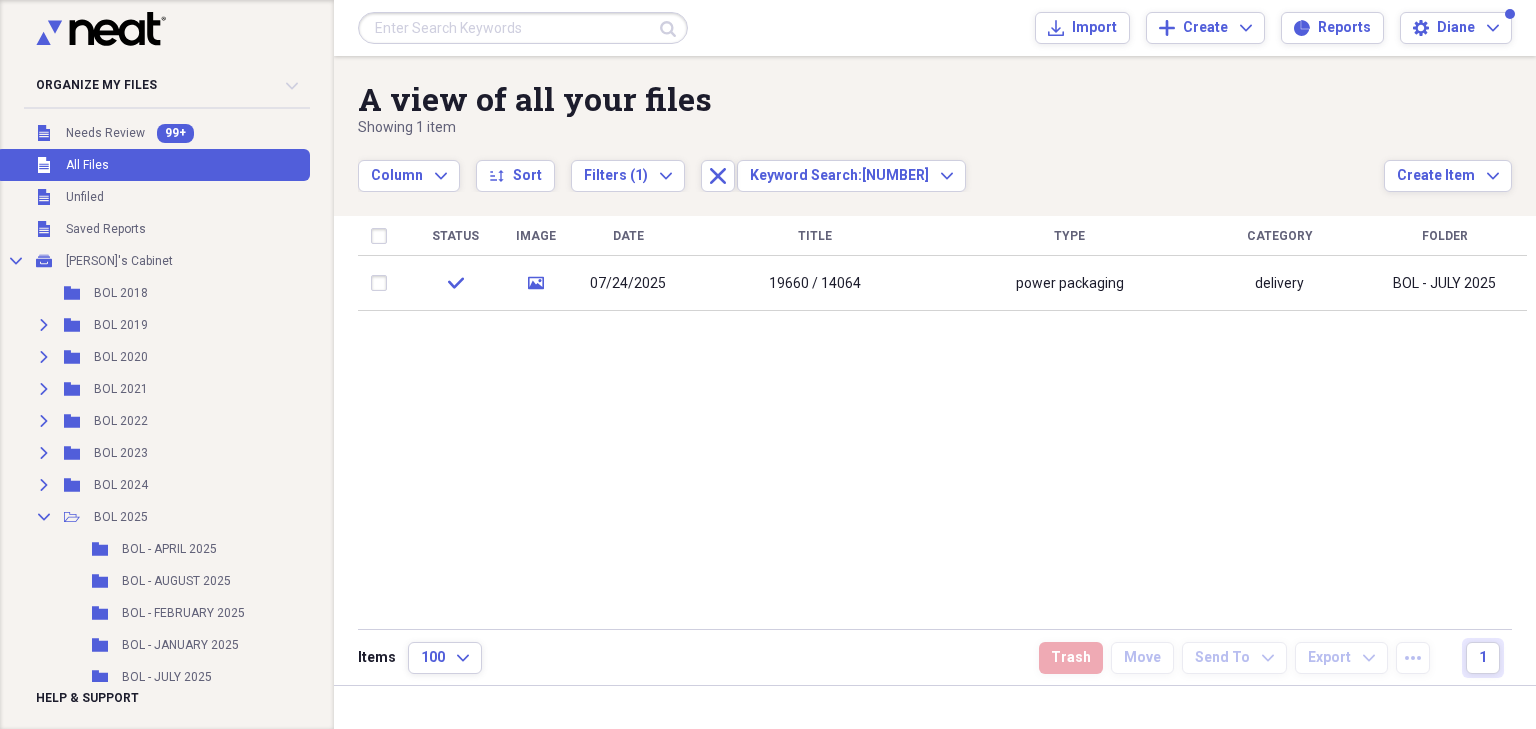 click at bounding box center (523, 28) 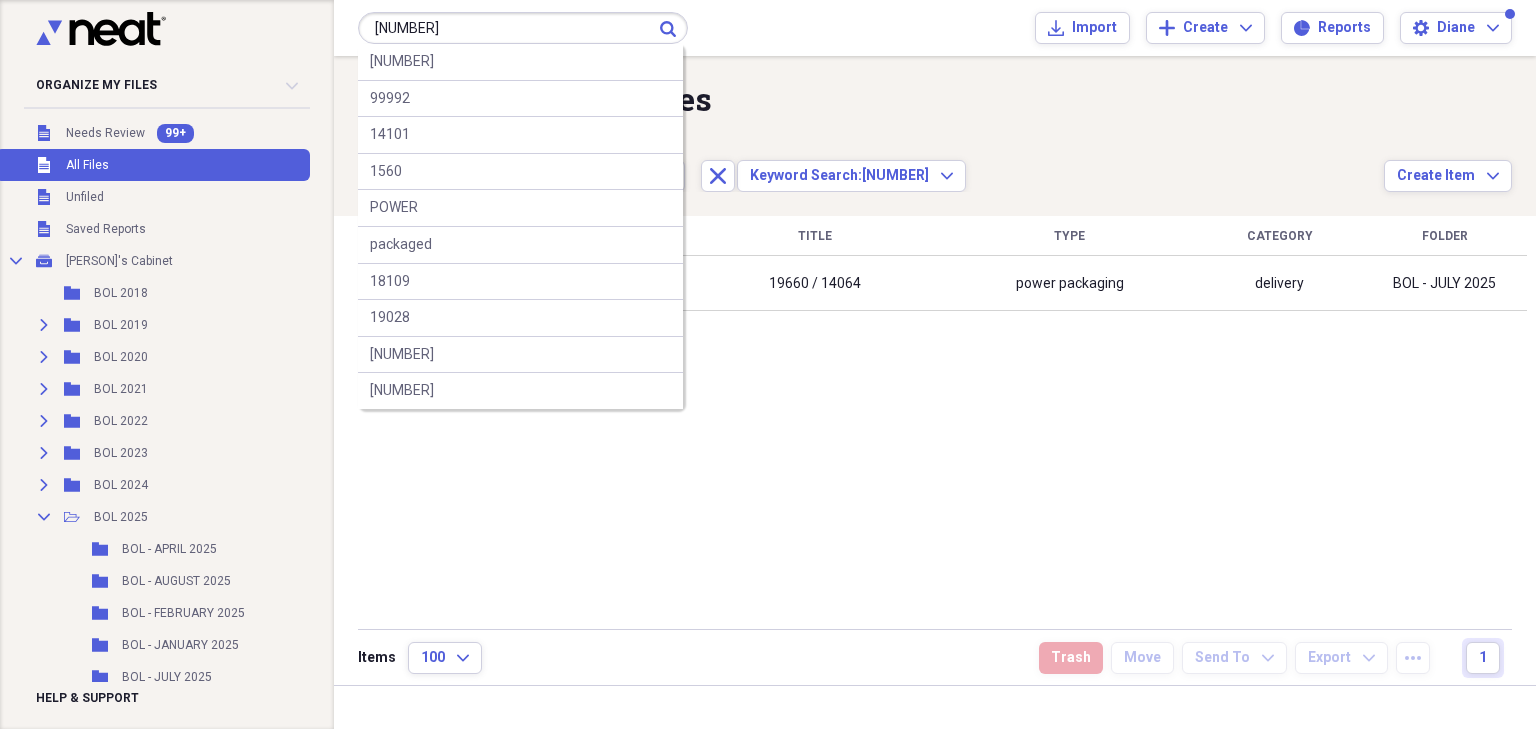 type on "[NUMBER]" 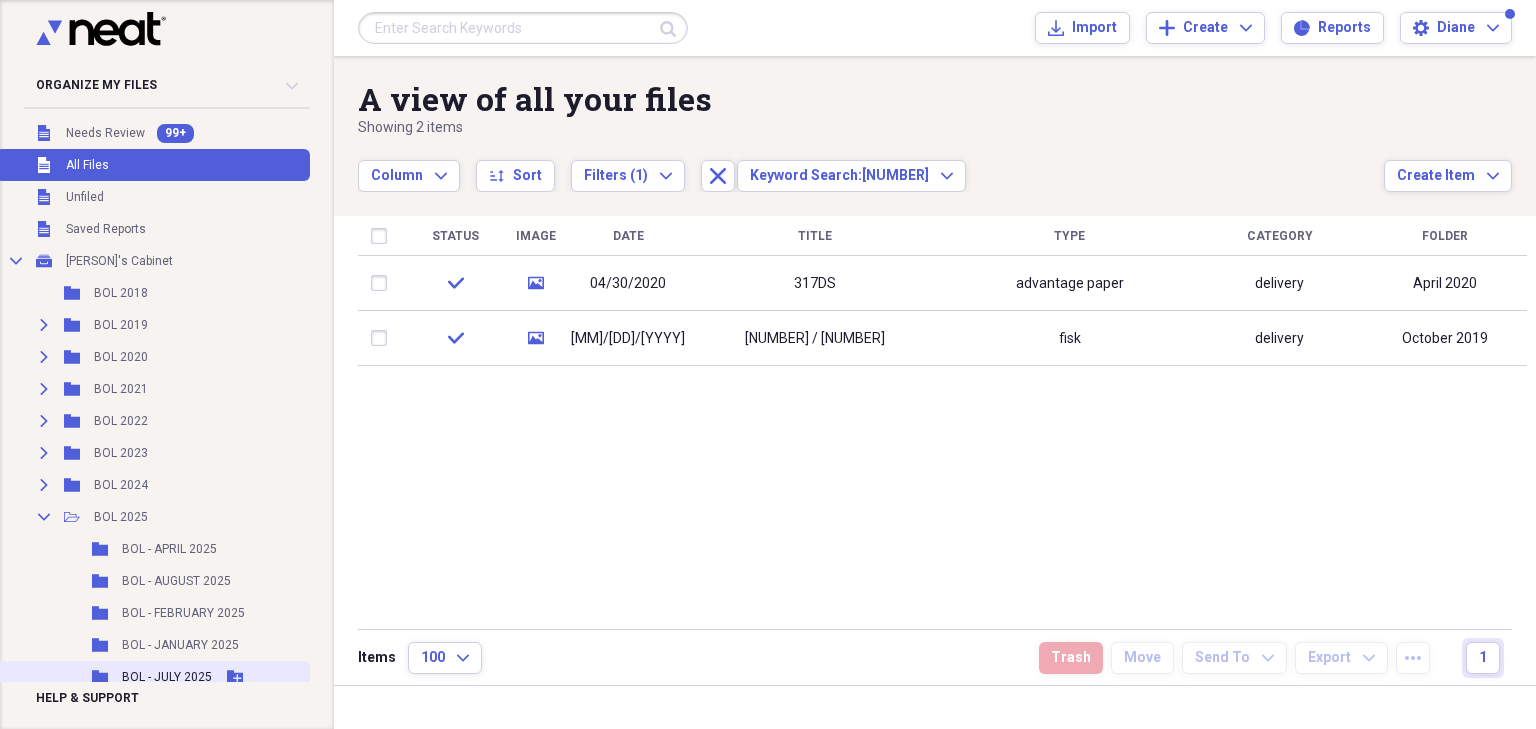 click on "BOL - JULY 2025" at bounding box center (167, 677) 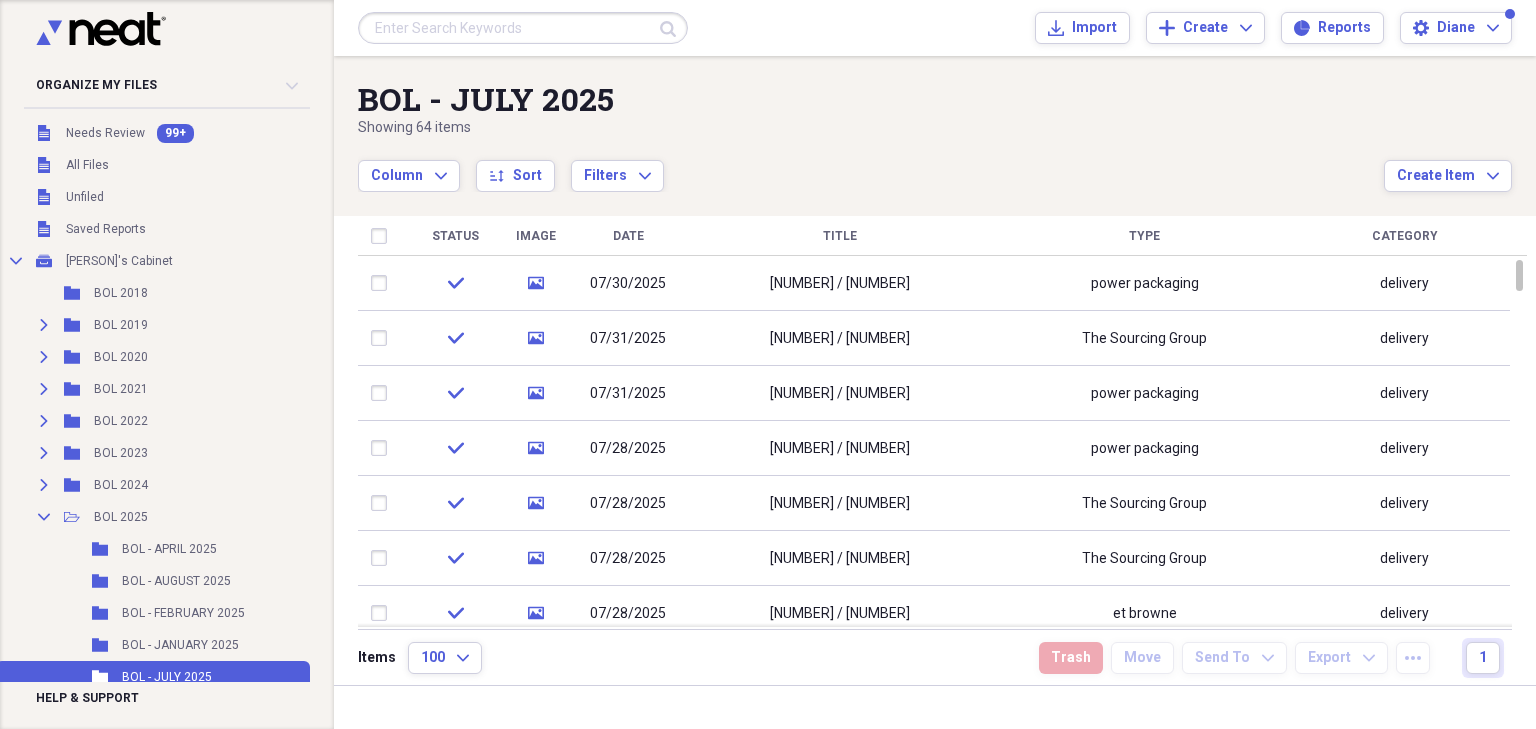 click at bounding box center [523, 28] 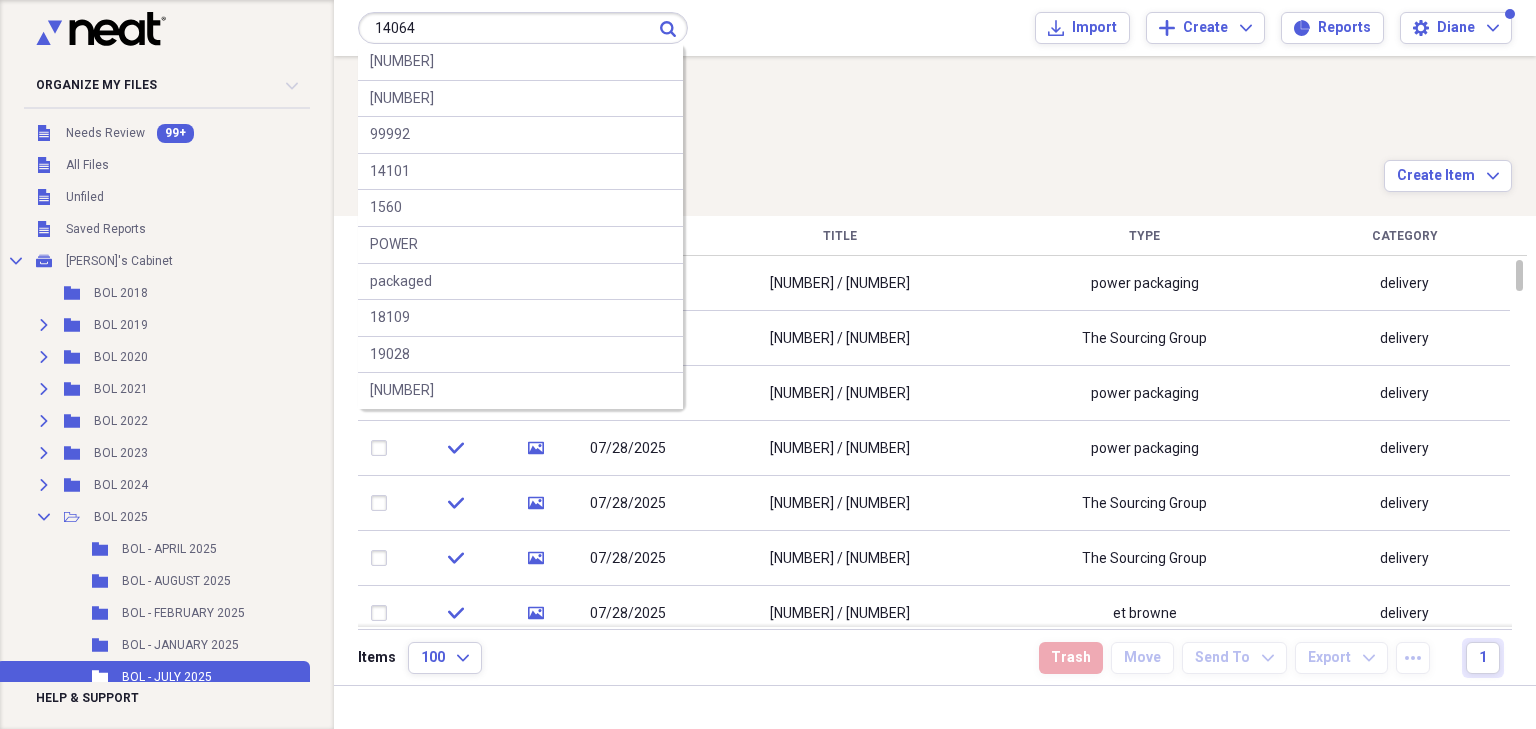 type on "14064" 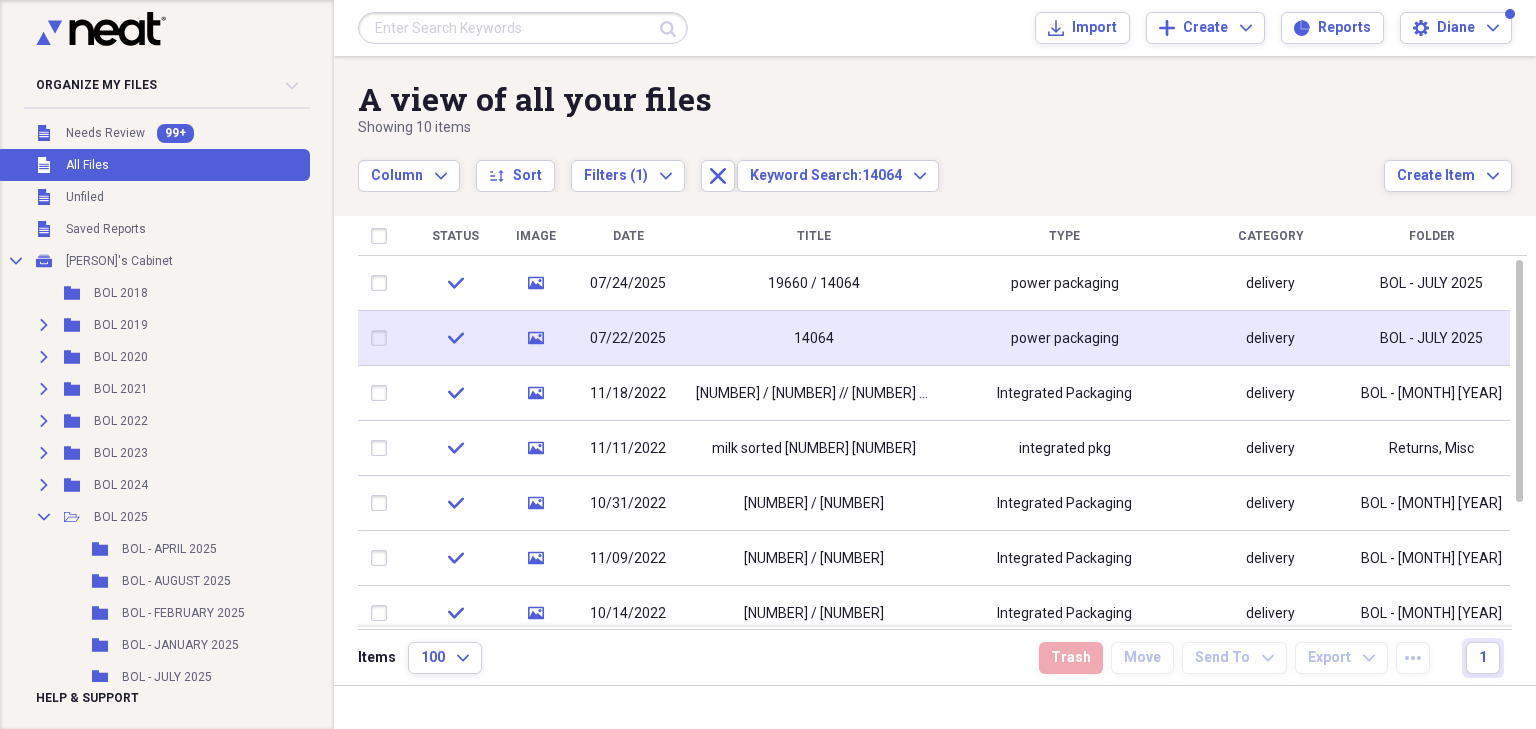 click on "14064" at bounding box center [813, 338] 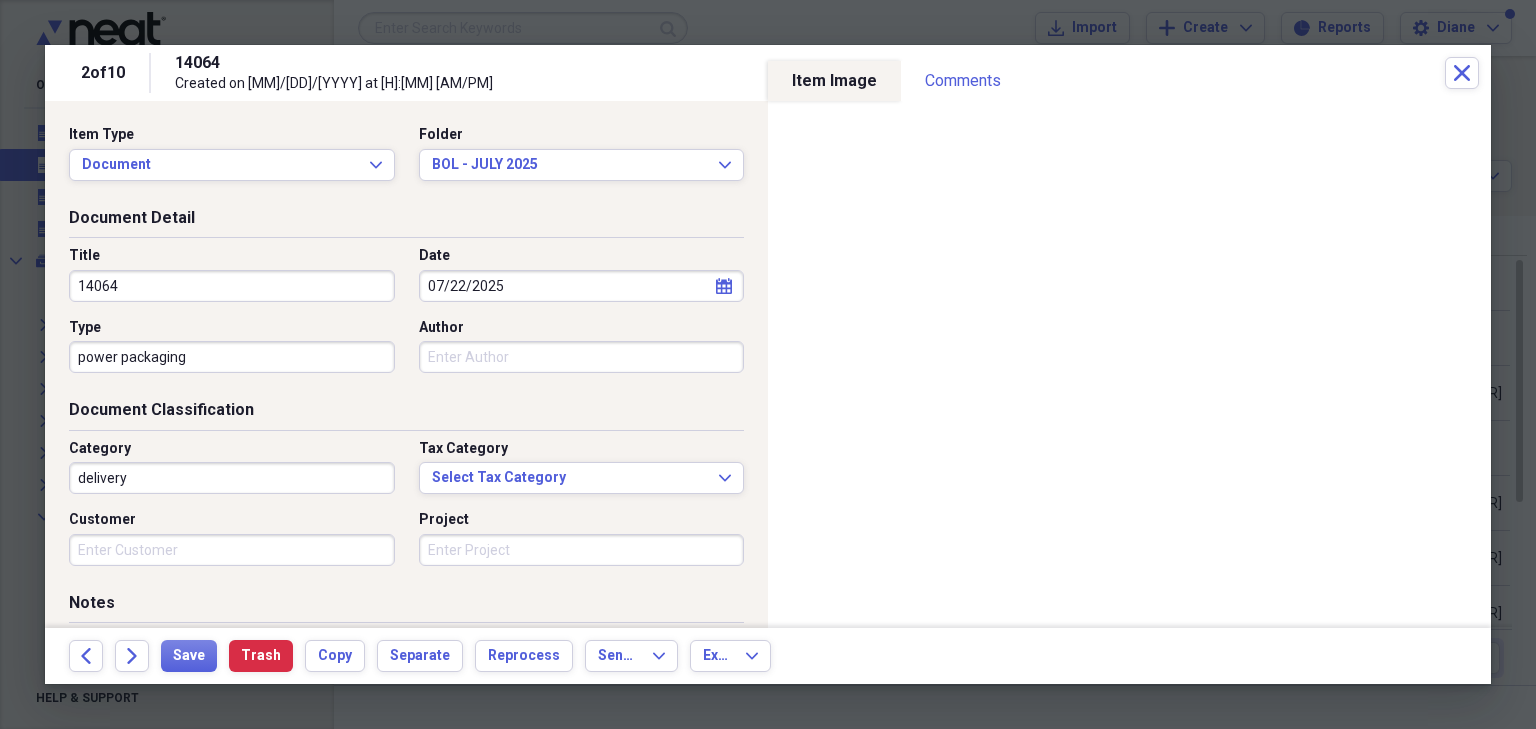 click on "14064" at bounding box center (232, 286) 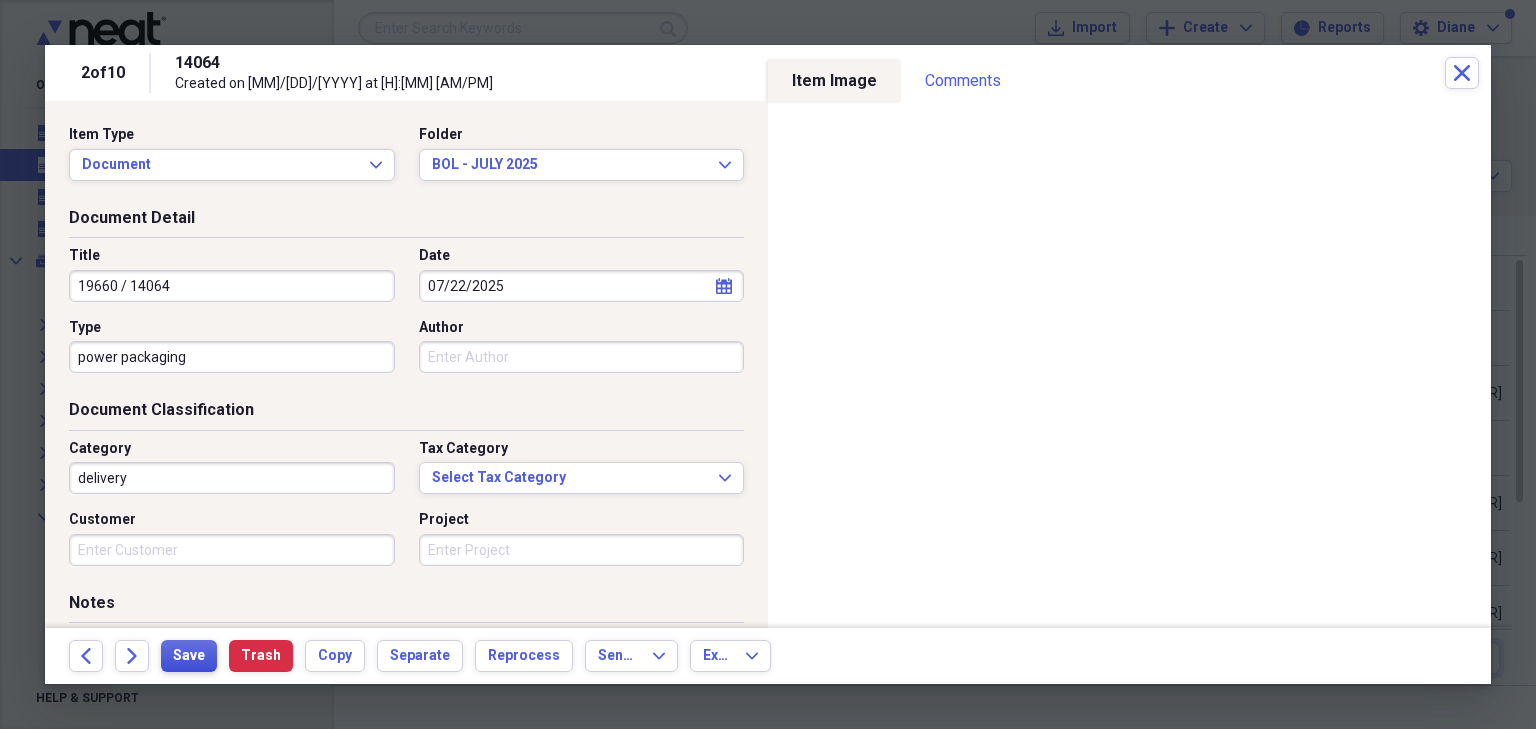 type on "19660 / 14064" 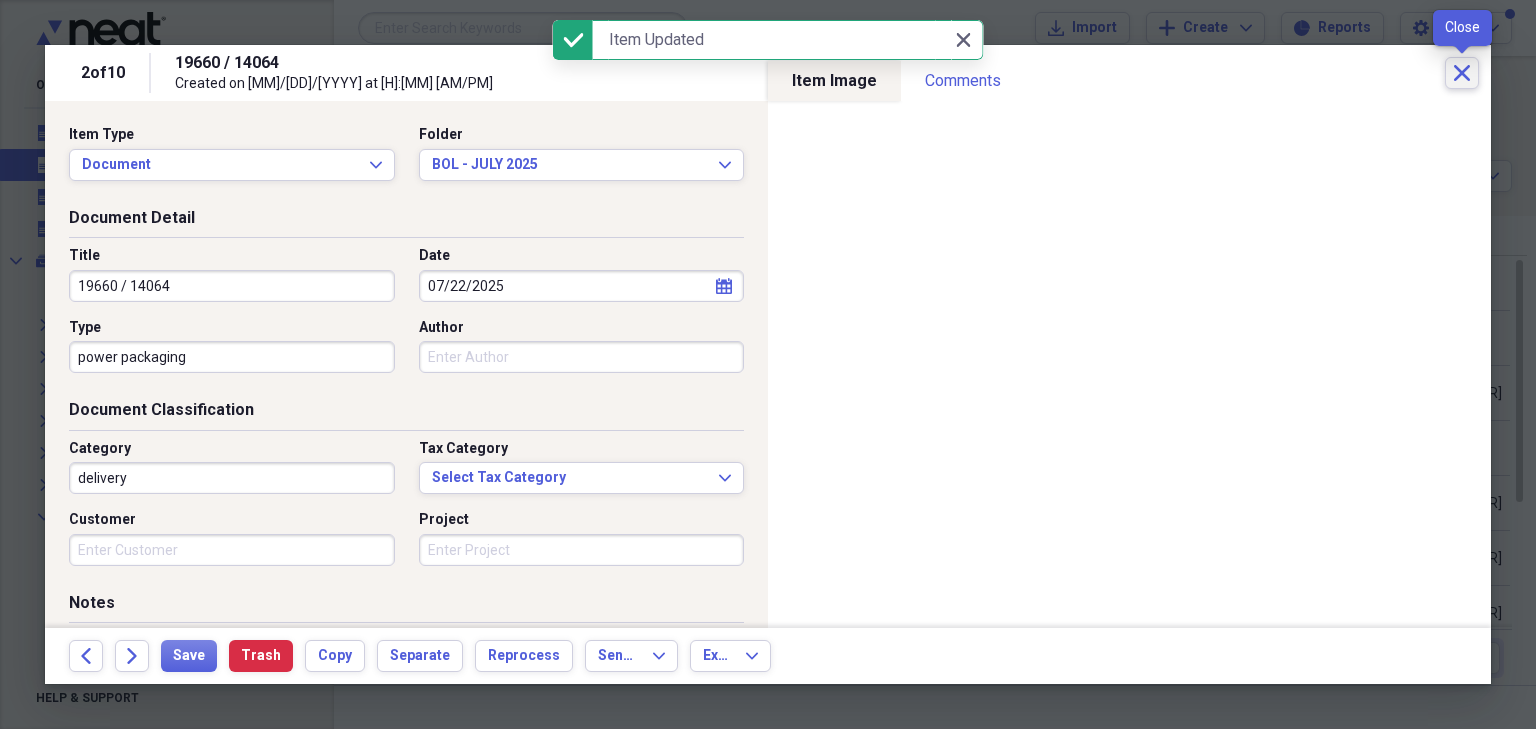 click on "Close" 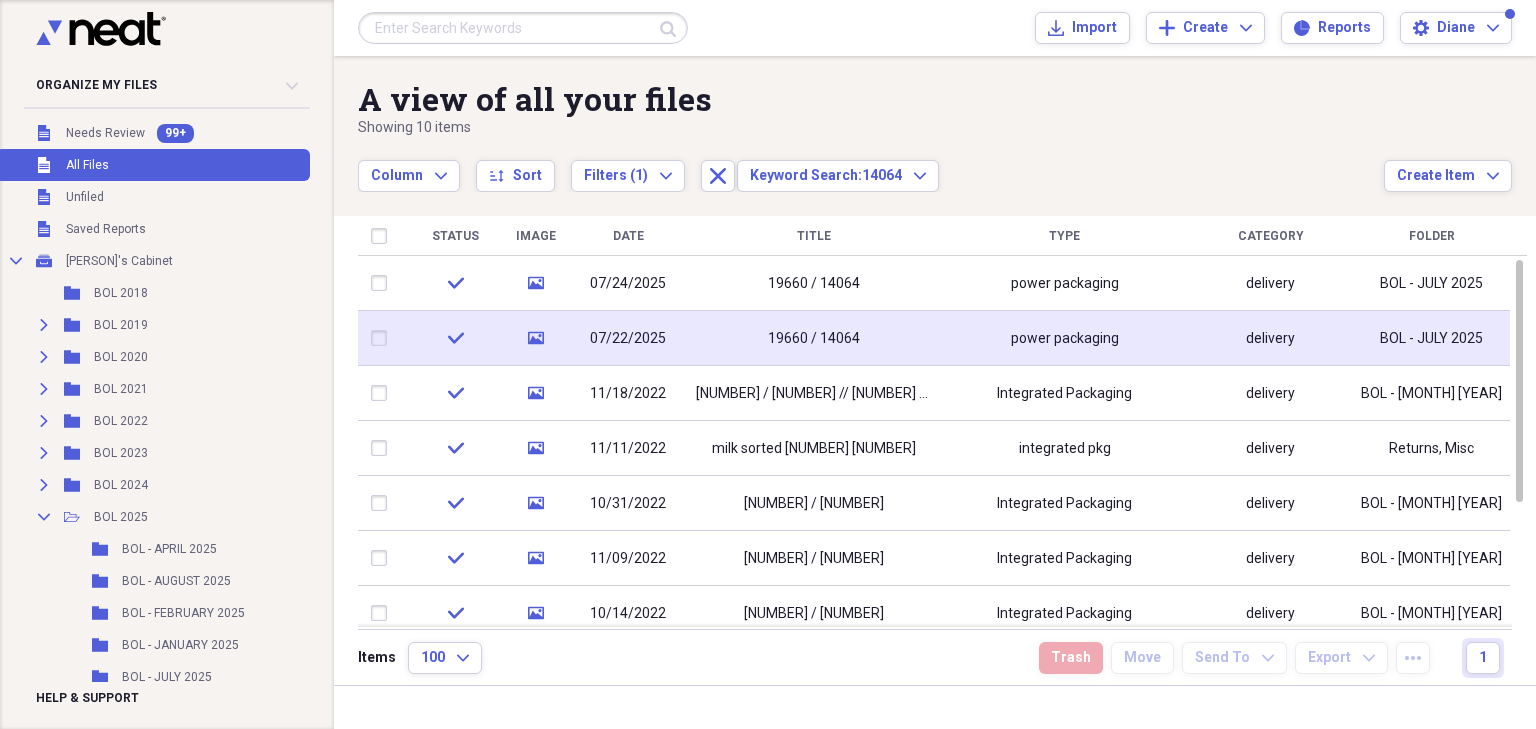 click on "power packaging" at bounding box center (1064, 338) 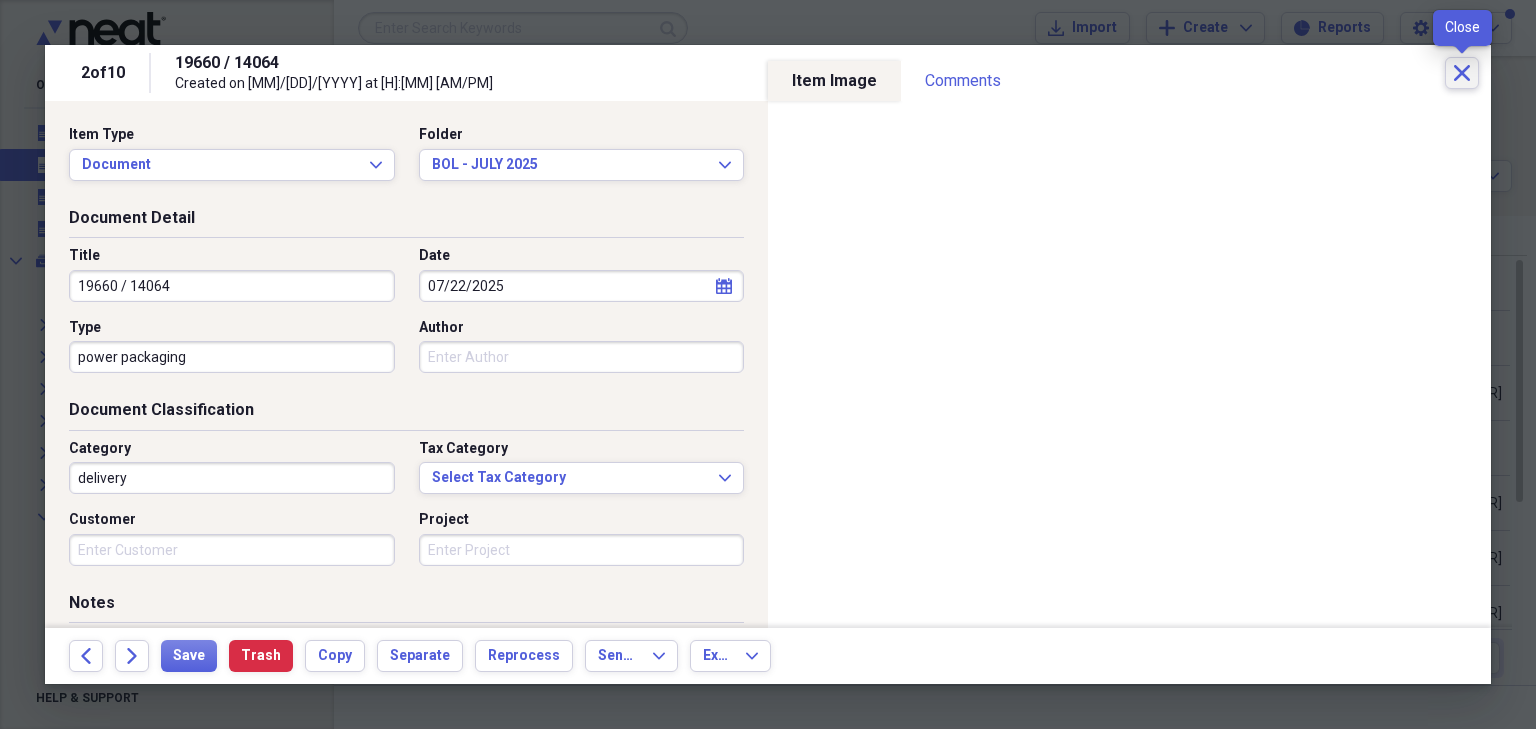 click on "Close" at bounding box center (1462, 73) 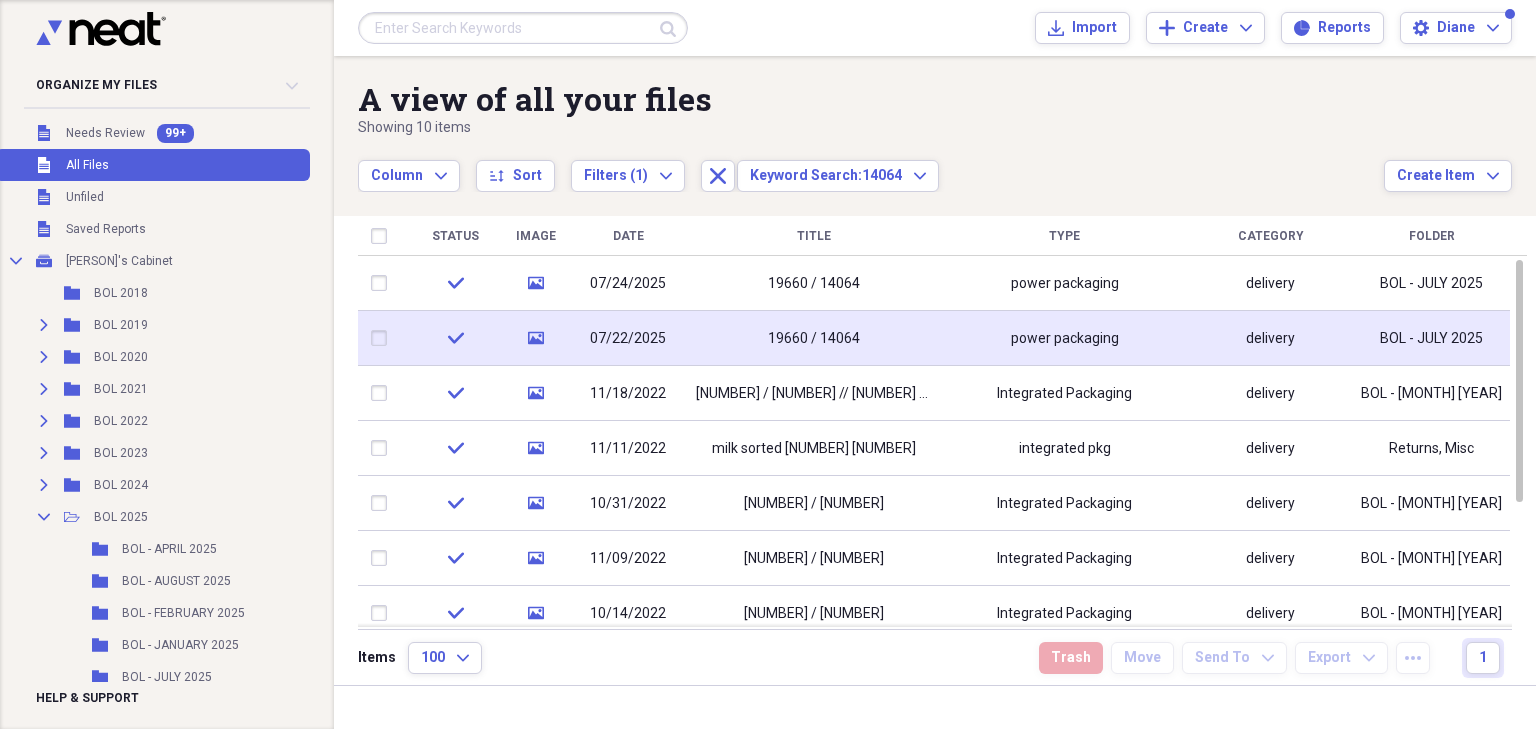 click on "19660 / 14064" at bounding box center [814, 339] 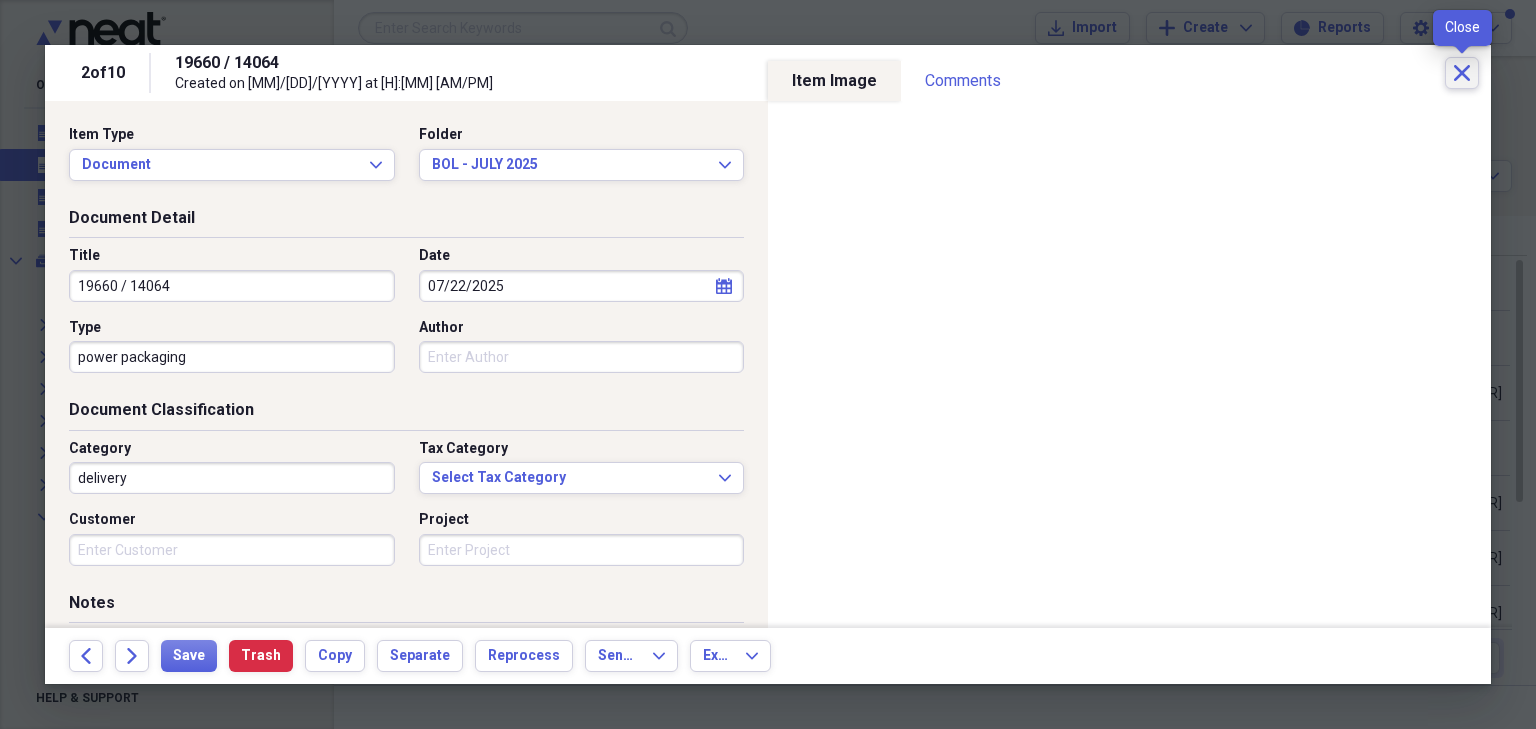 click on "Close" 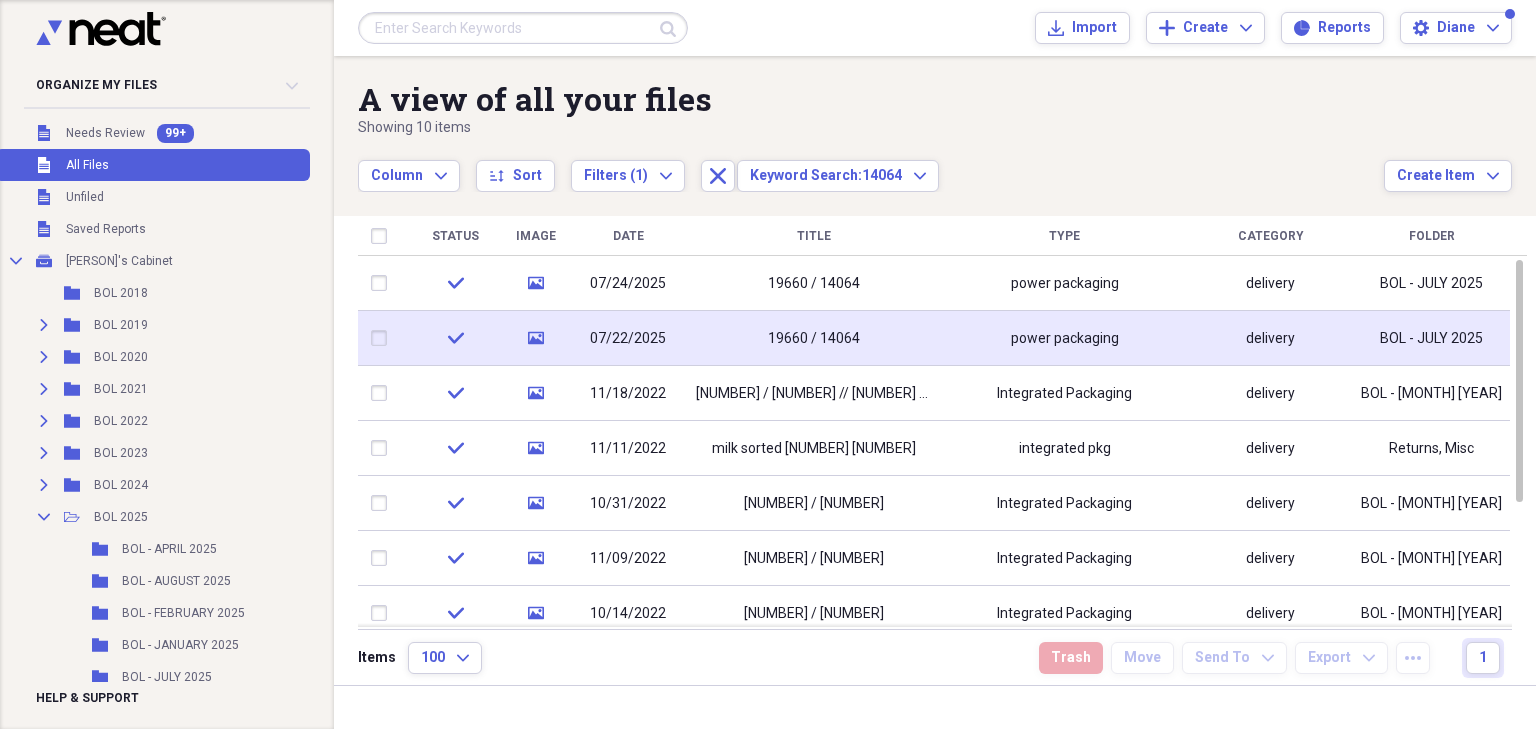 click at bounding box center [383, 338] 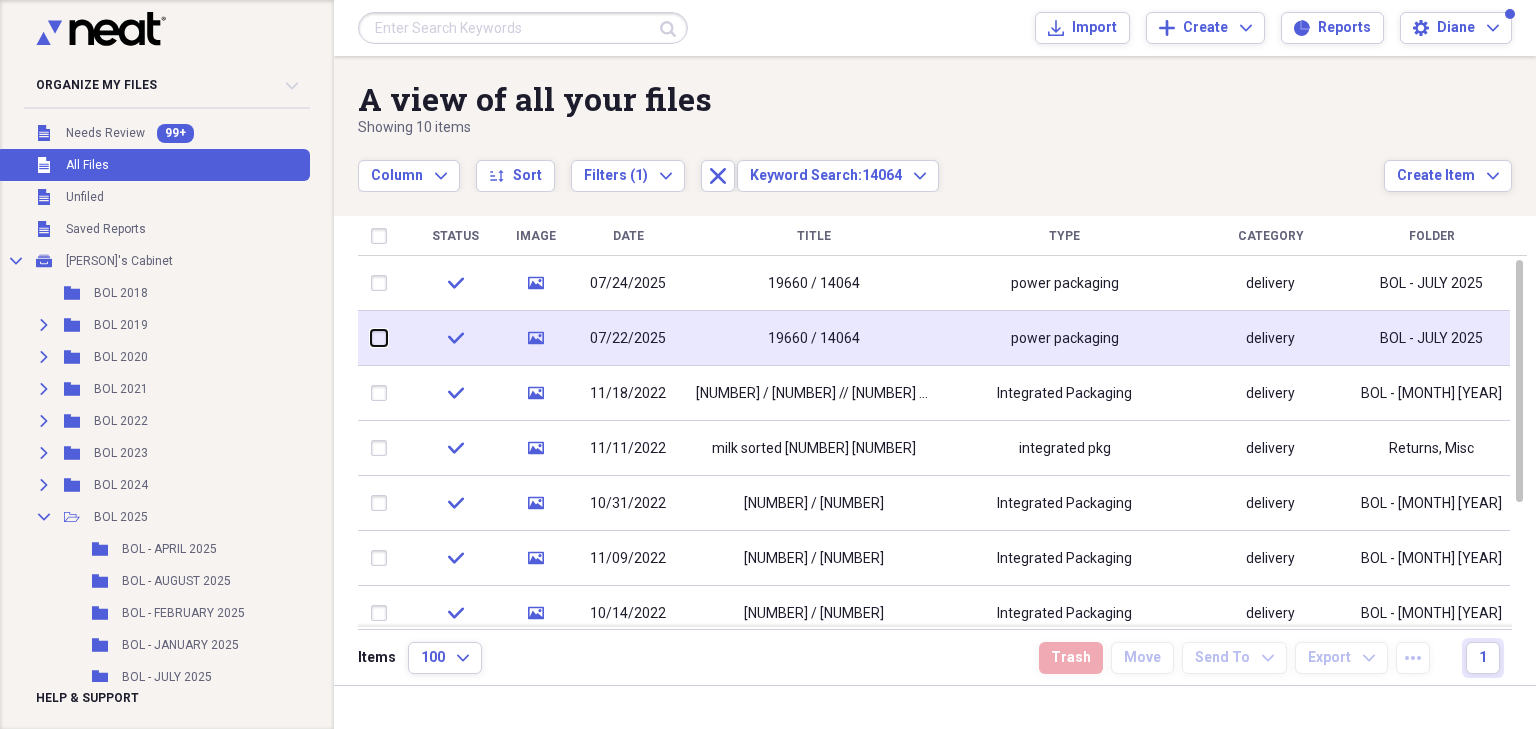 click at bounding box center (371, 338) 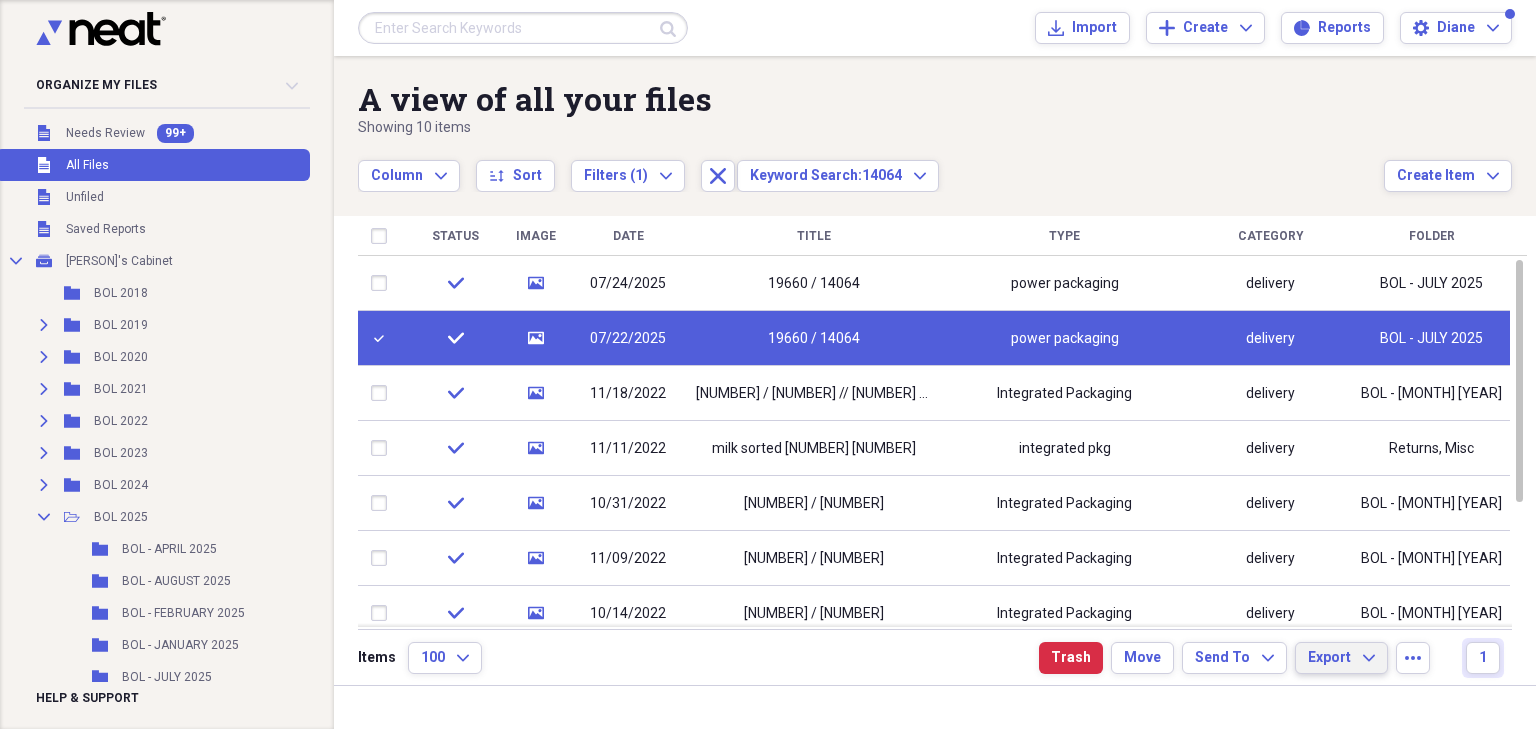 click on "Expand" 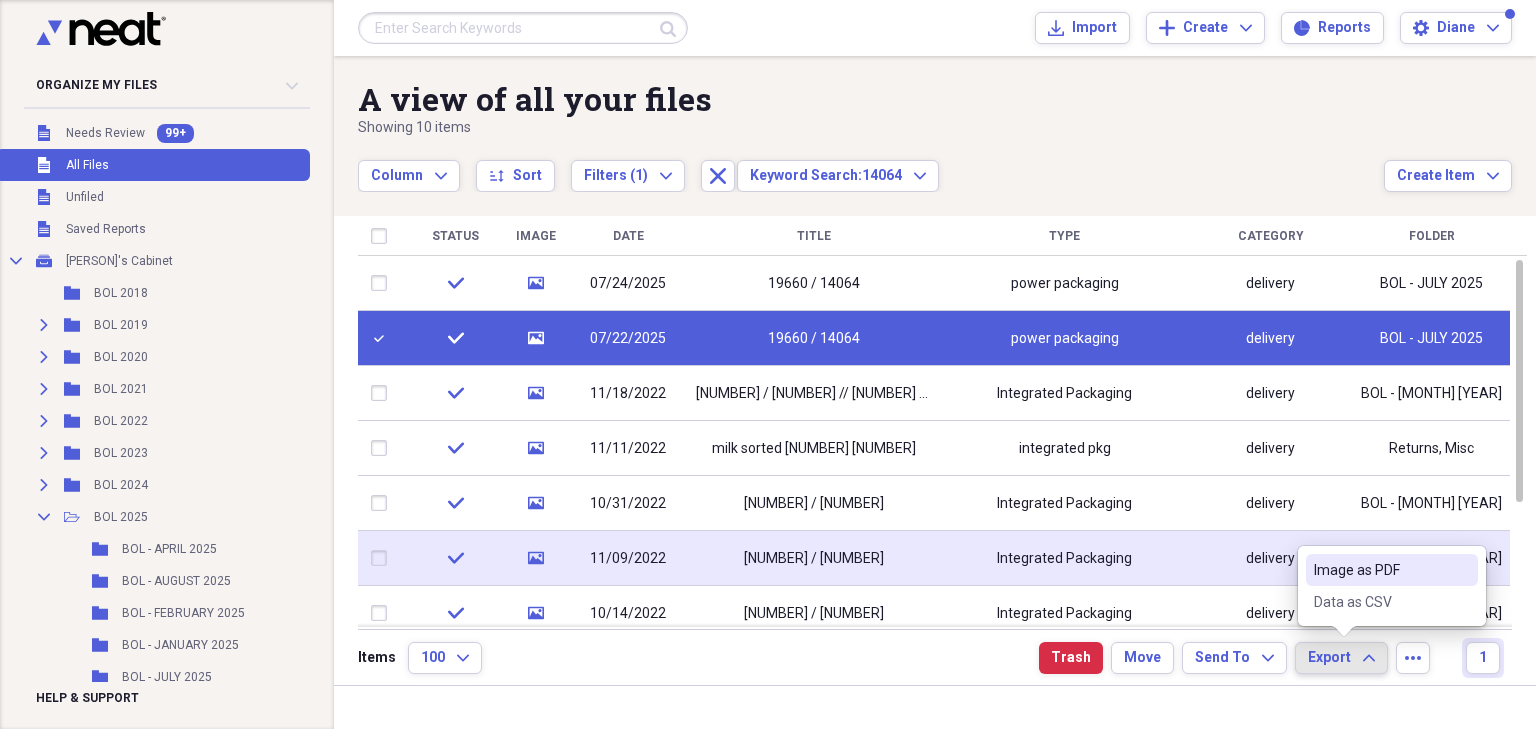 click on "Image as PDF" at bounding box center [1380, 570] 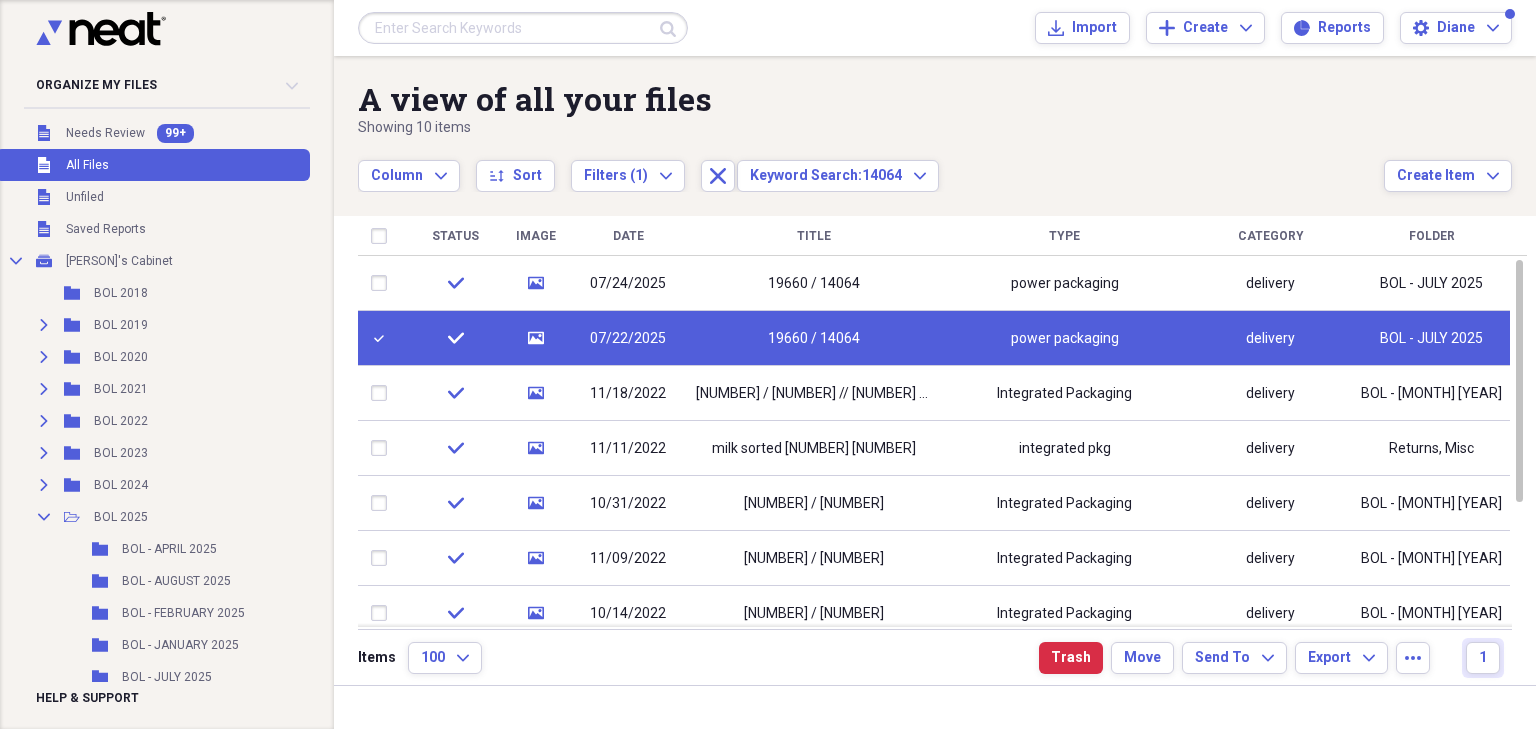 click at bounding box center [383, 338] 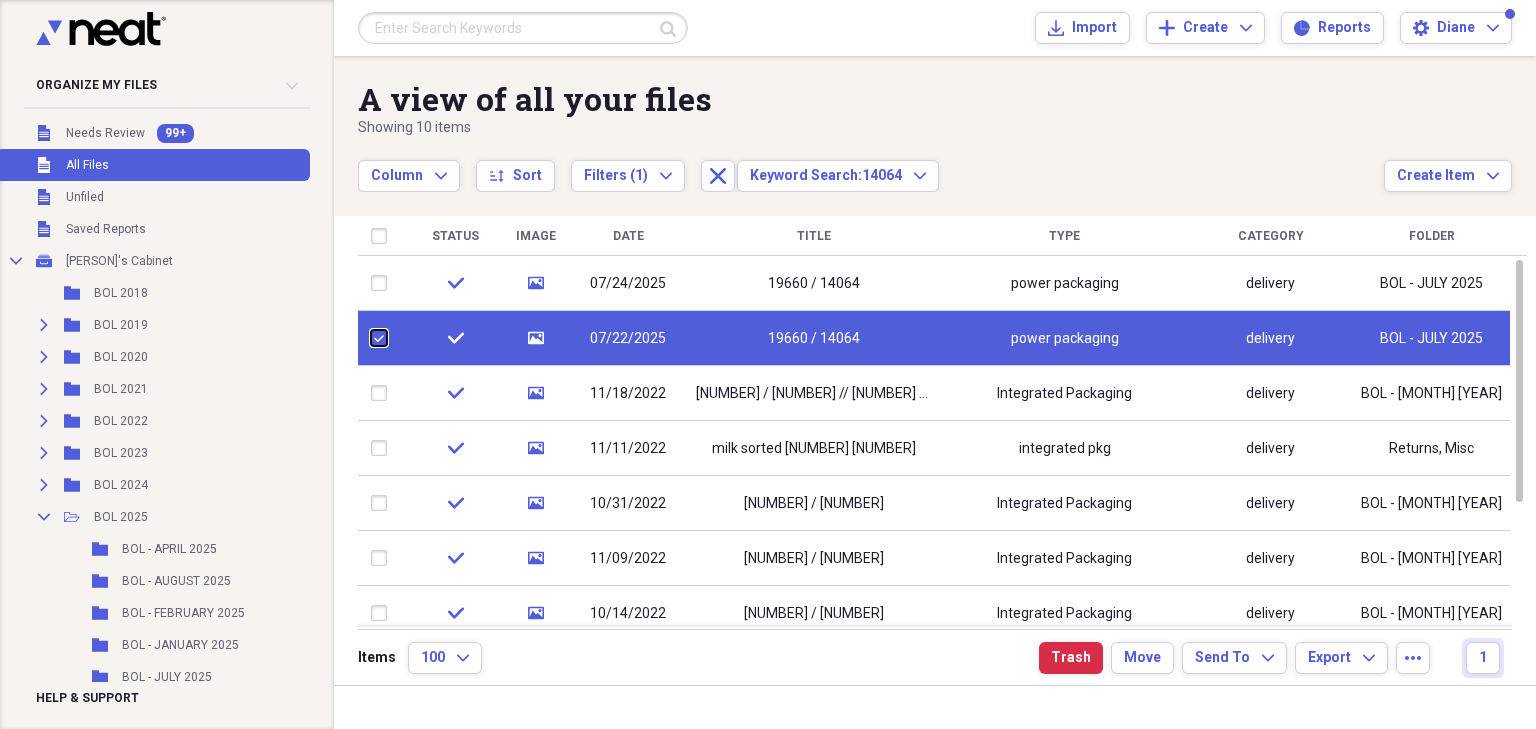 click at bounding box center [371, 338] 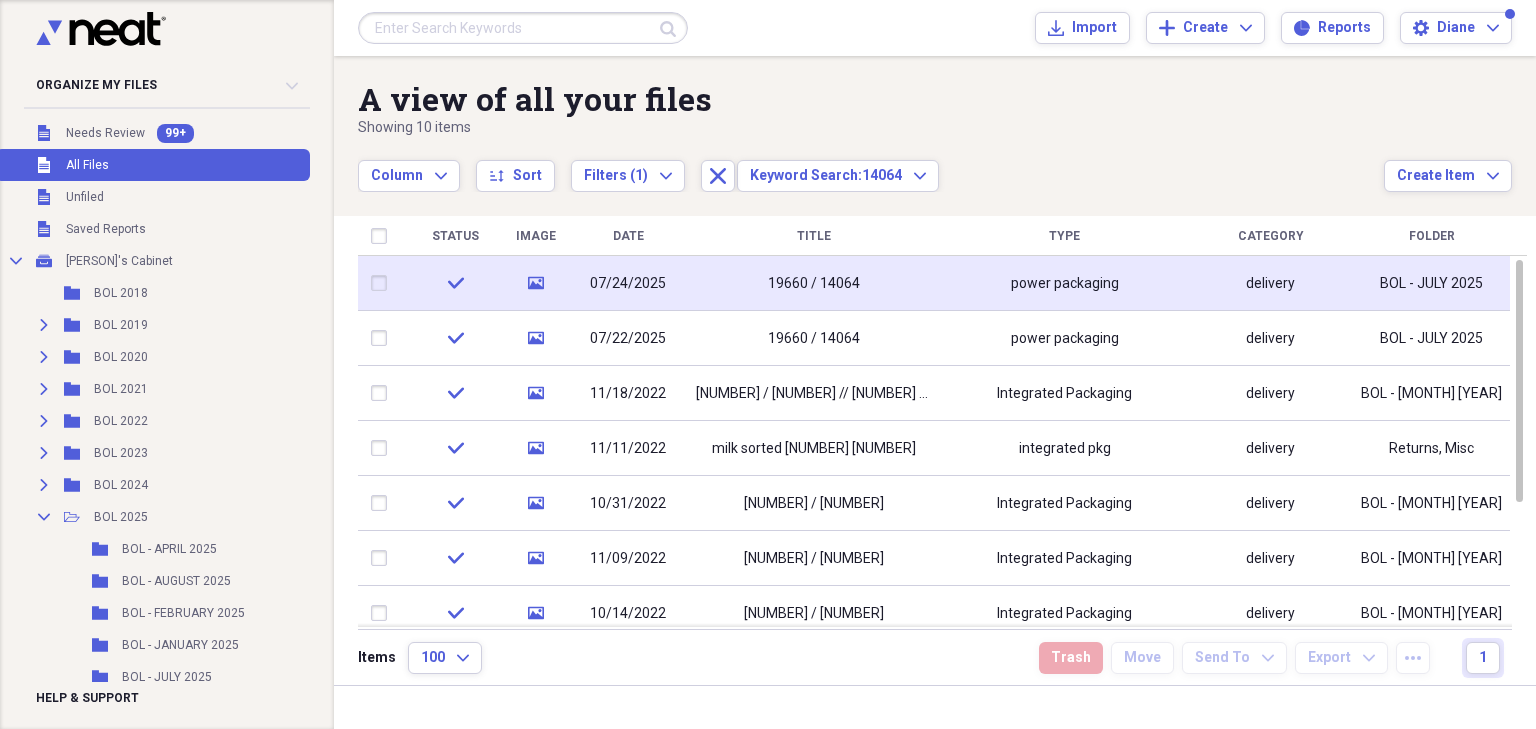 click at bounding box center [383, 283] 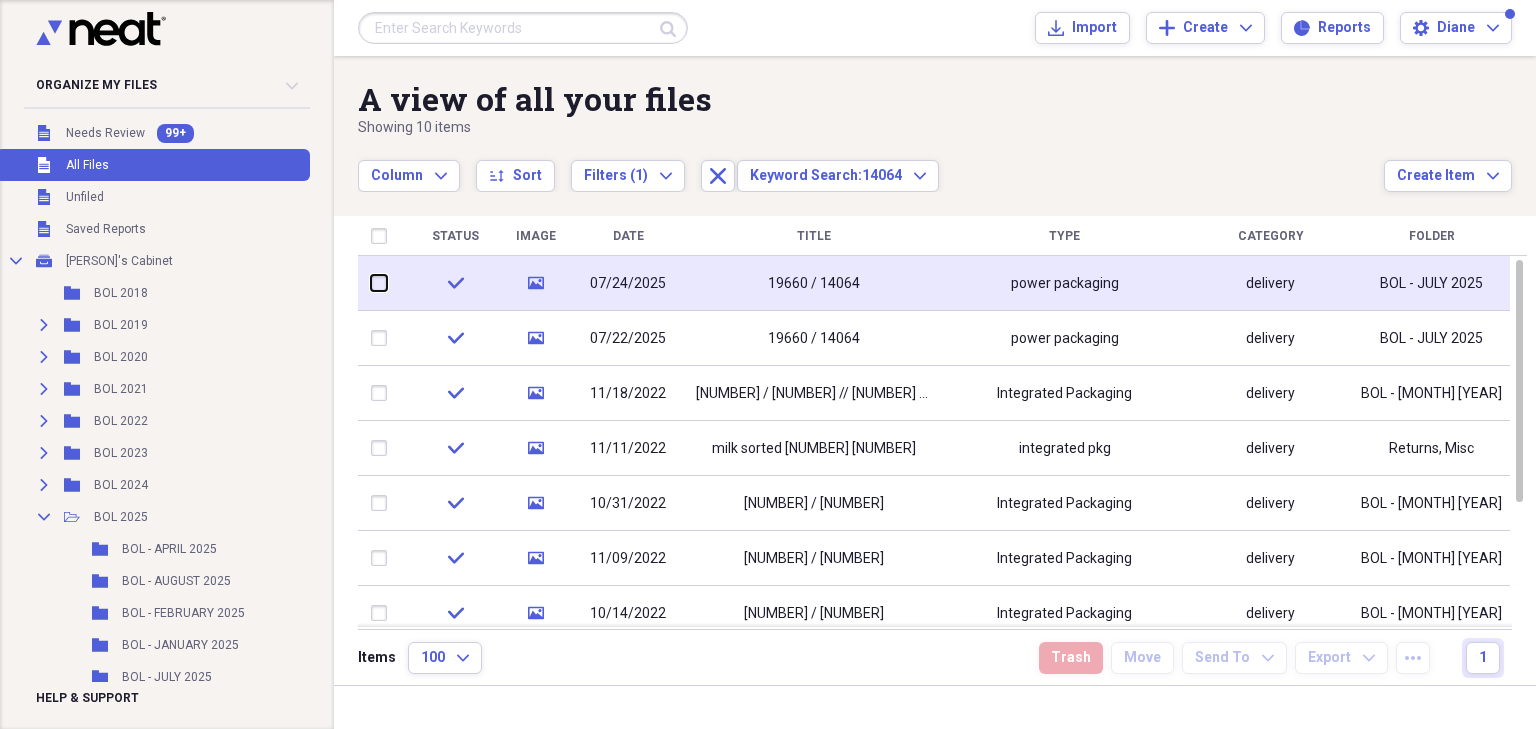click at bounding box center (371, 283) 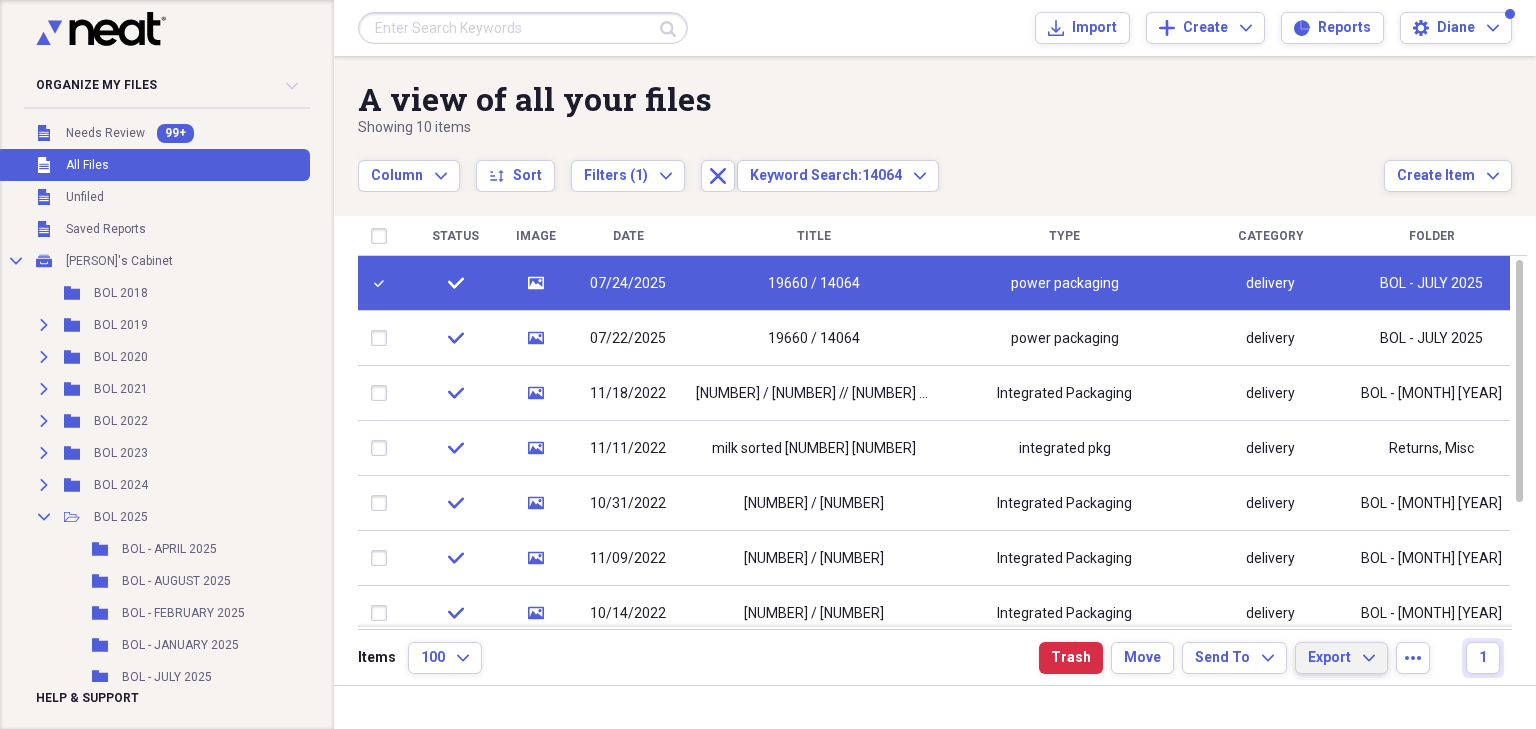 click on "Export Expand" at bounding box center [1341, 658] 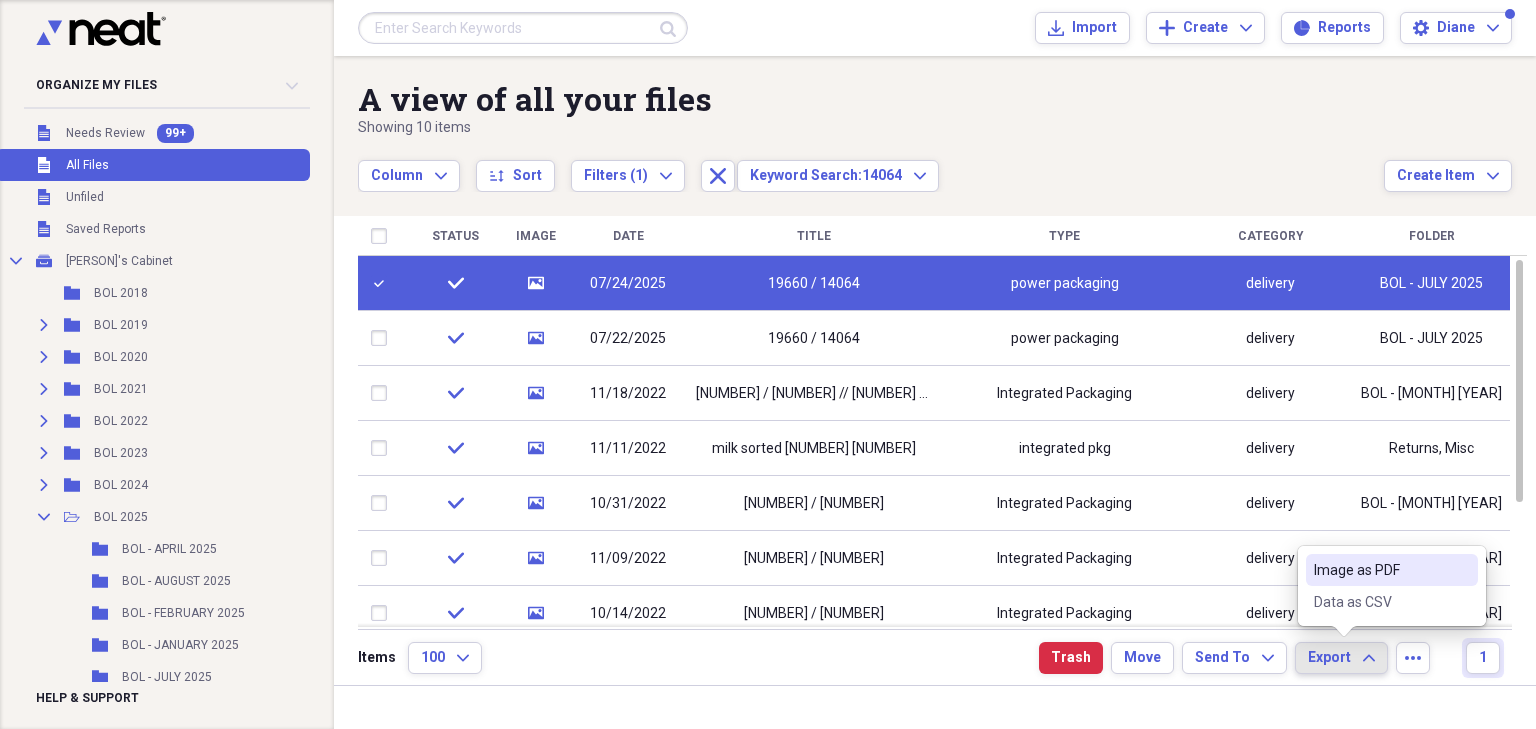 click on "Image as PDF" at bounding box center [1392, 570] 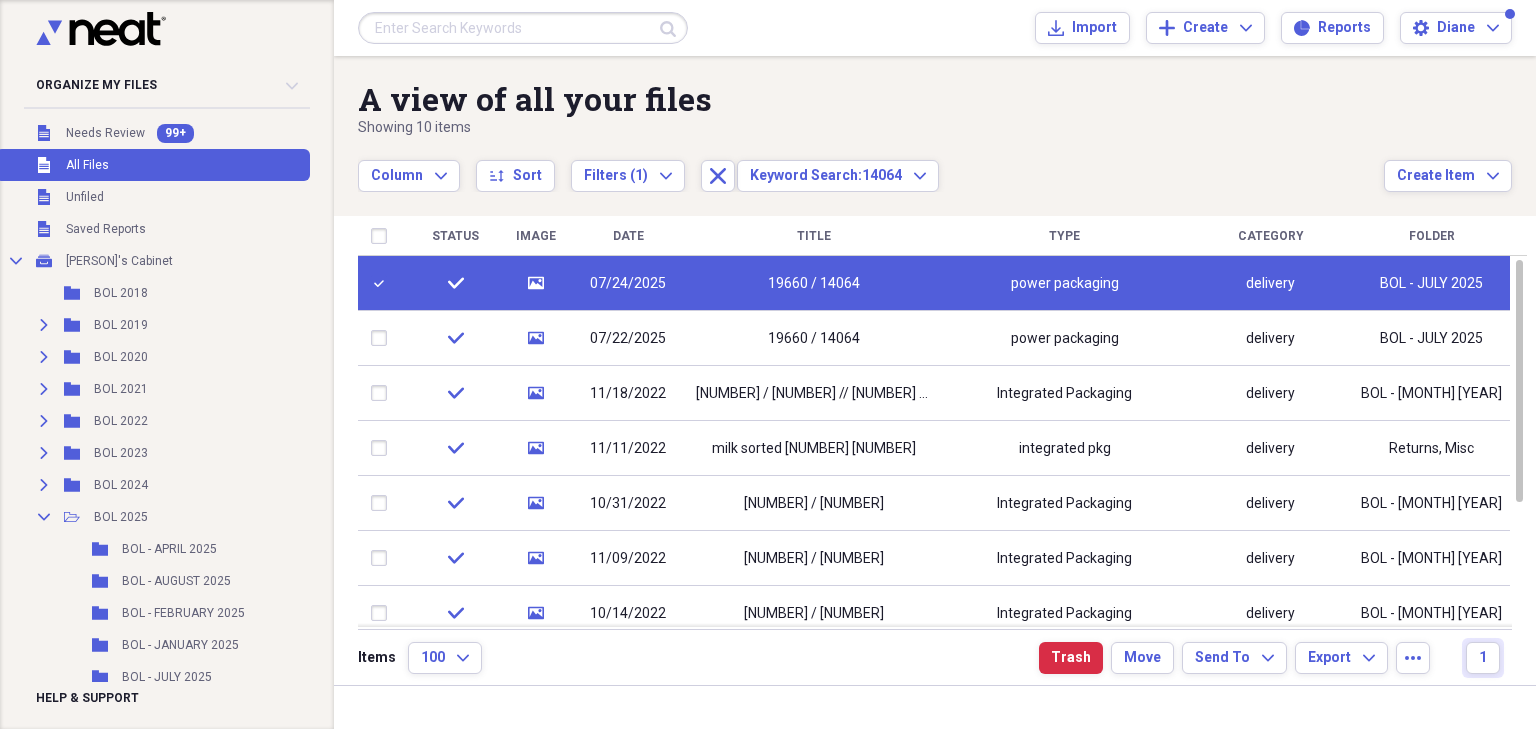 click at bounding box center (383, 283) 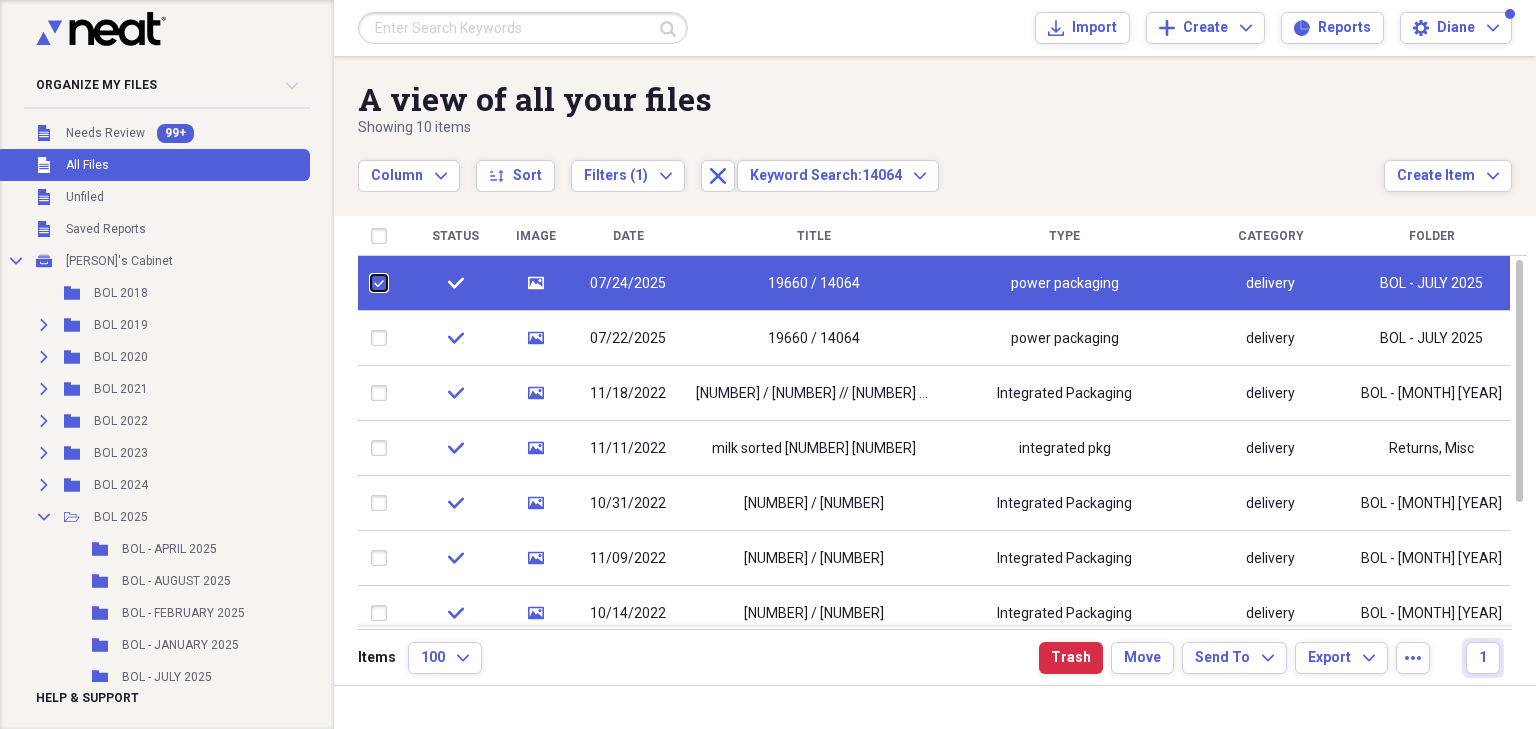 click at bounding box center [371, 283] 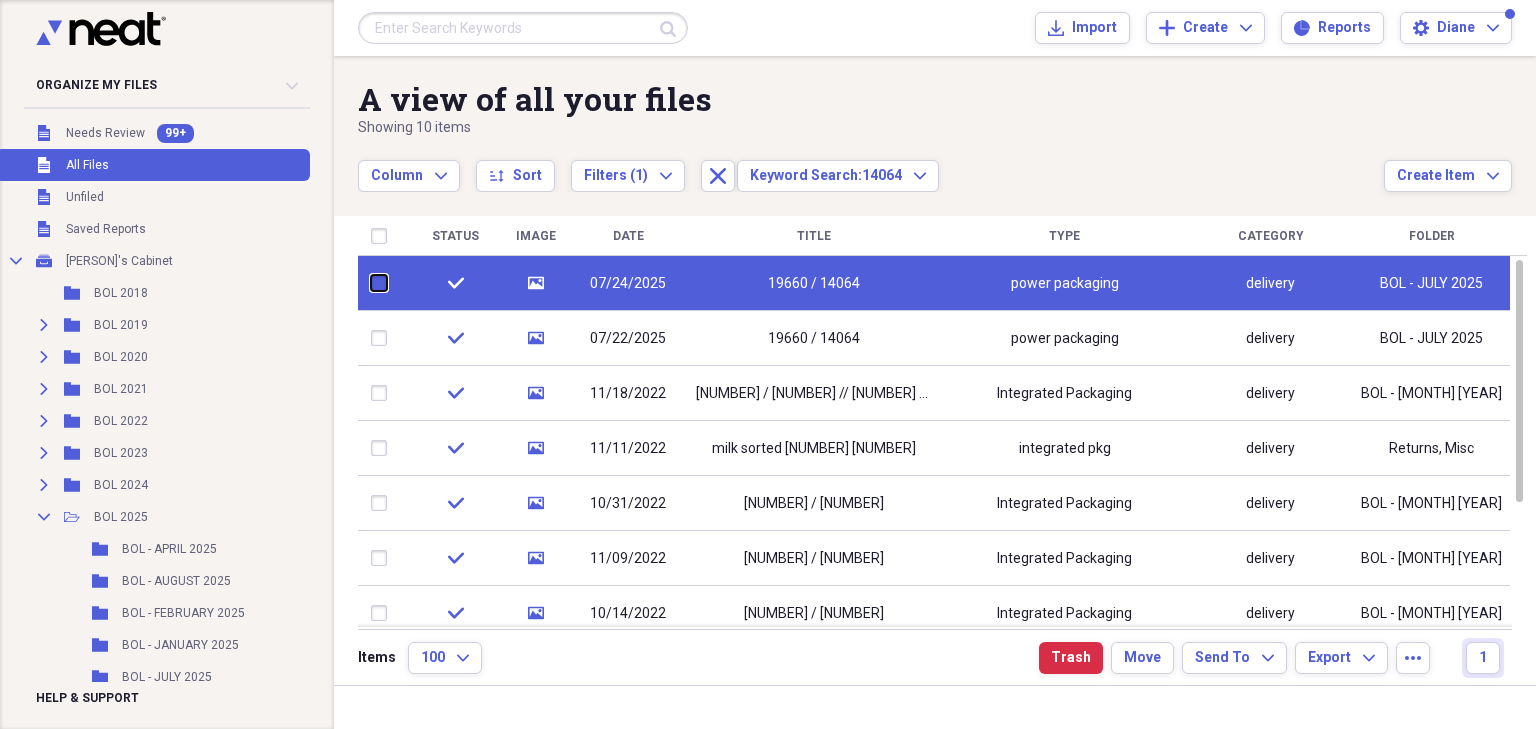 checkbox on "false" 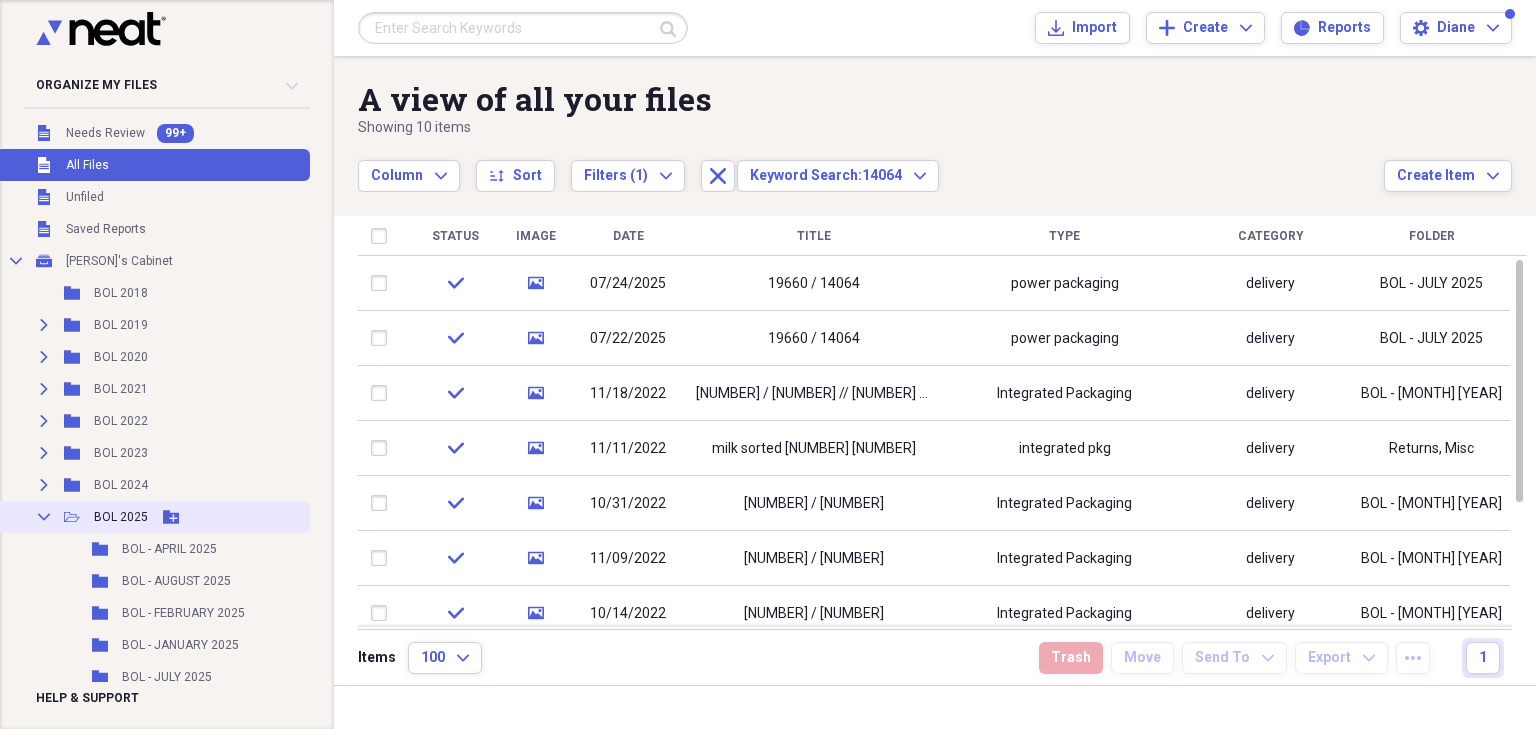 click on "BOL 2025" at bounding box center [121, 517] 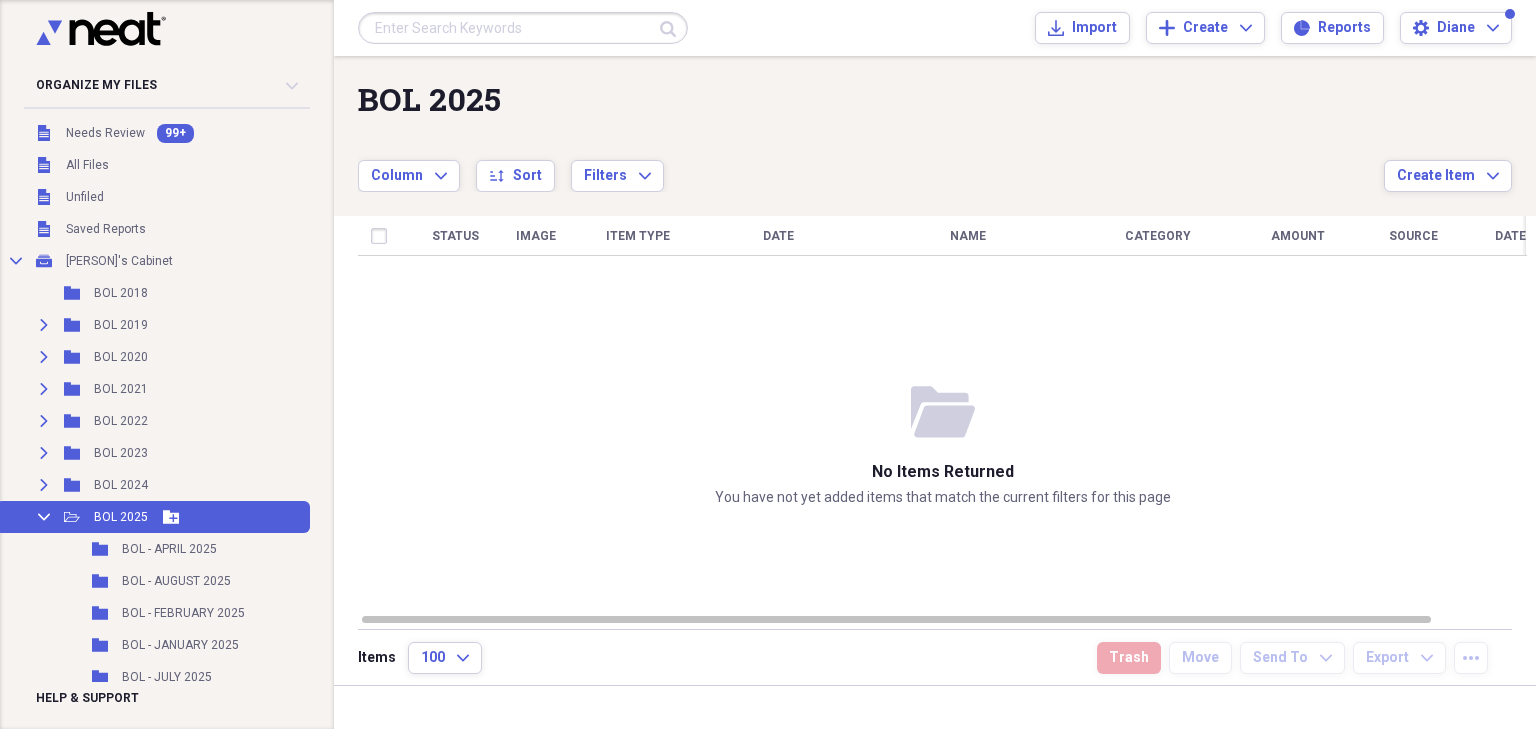 click on "Collapse Open Folder BOL [YEAR] Add Folder" at bounding box center [153, 517] 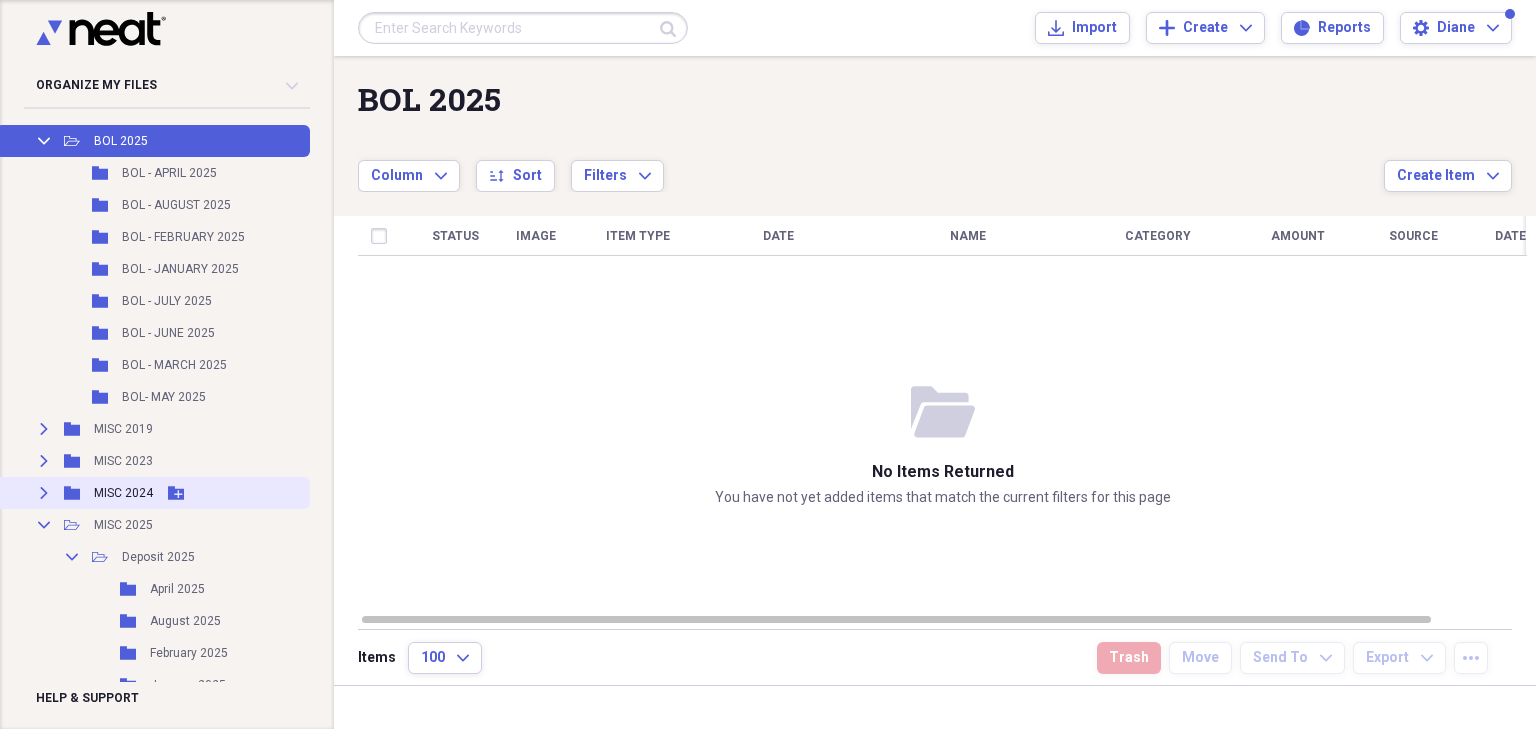 scroll, scrollTop: 400, scrollLeft: 0, axis: vertical 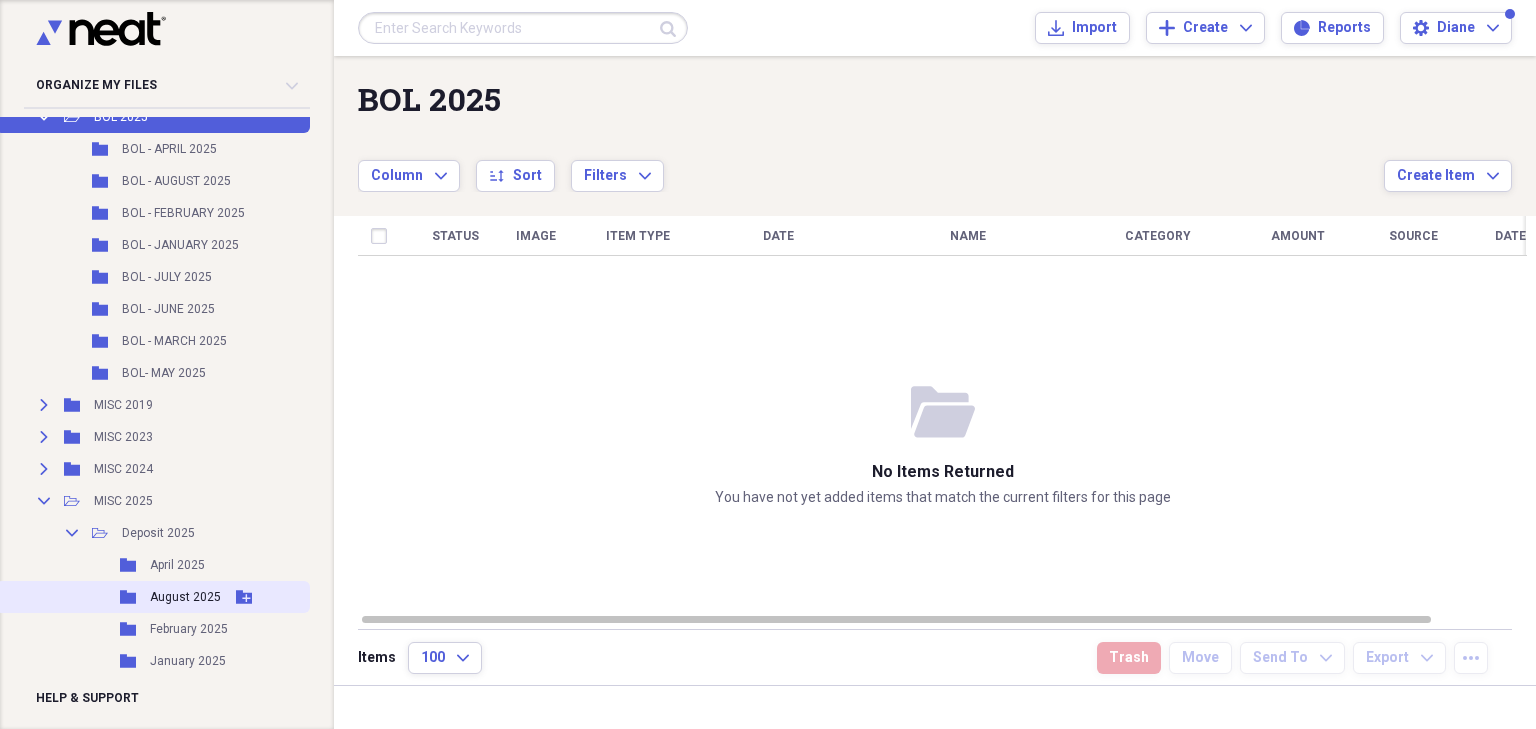 click on "August 2025" at bounding box center (185, 597) 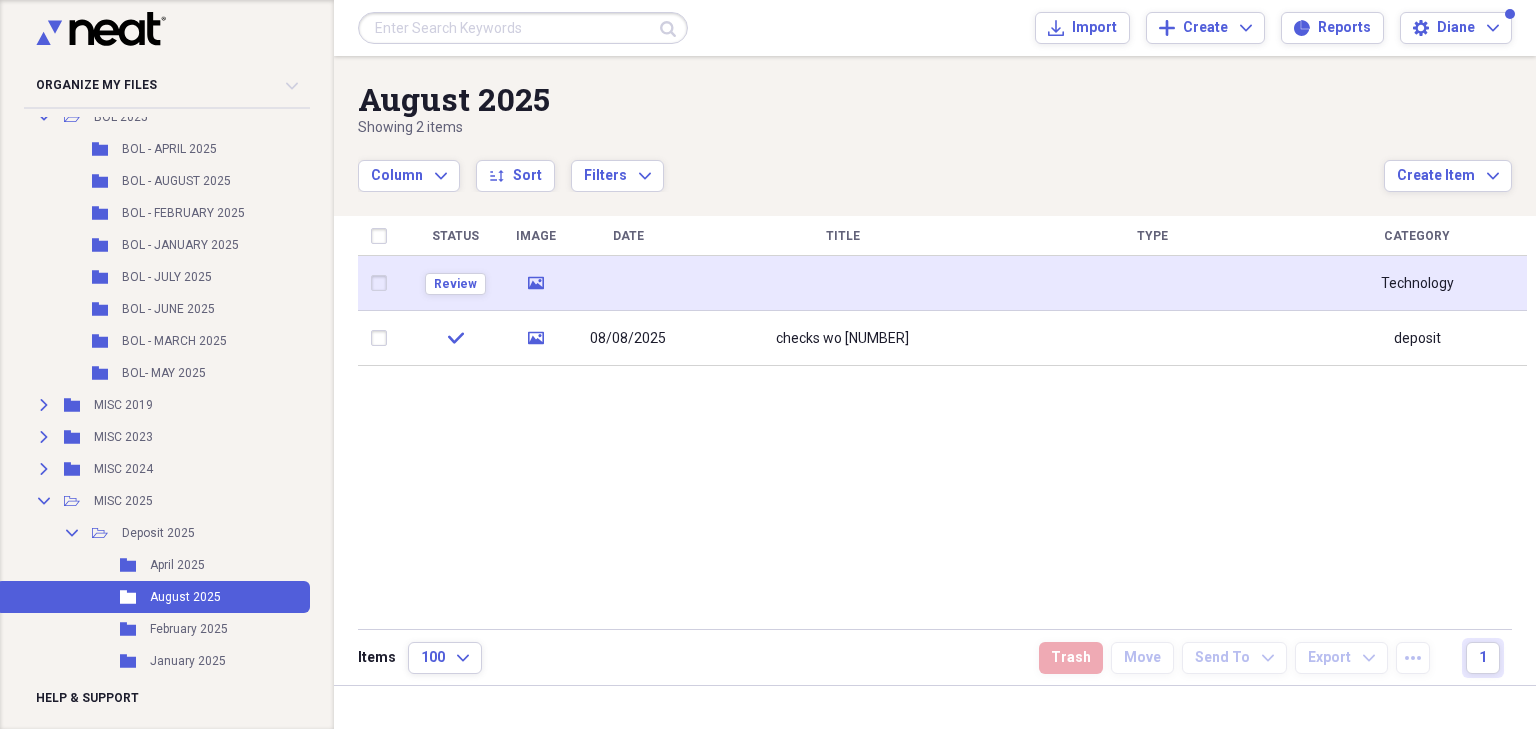click at bounding box center [383, 283] 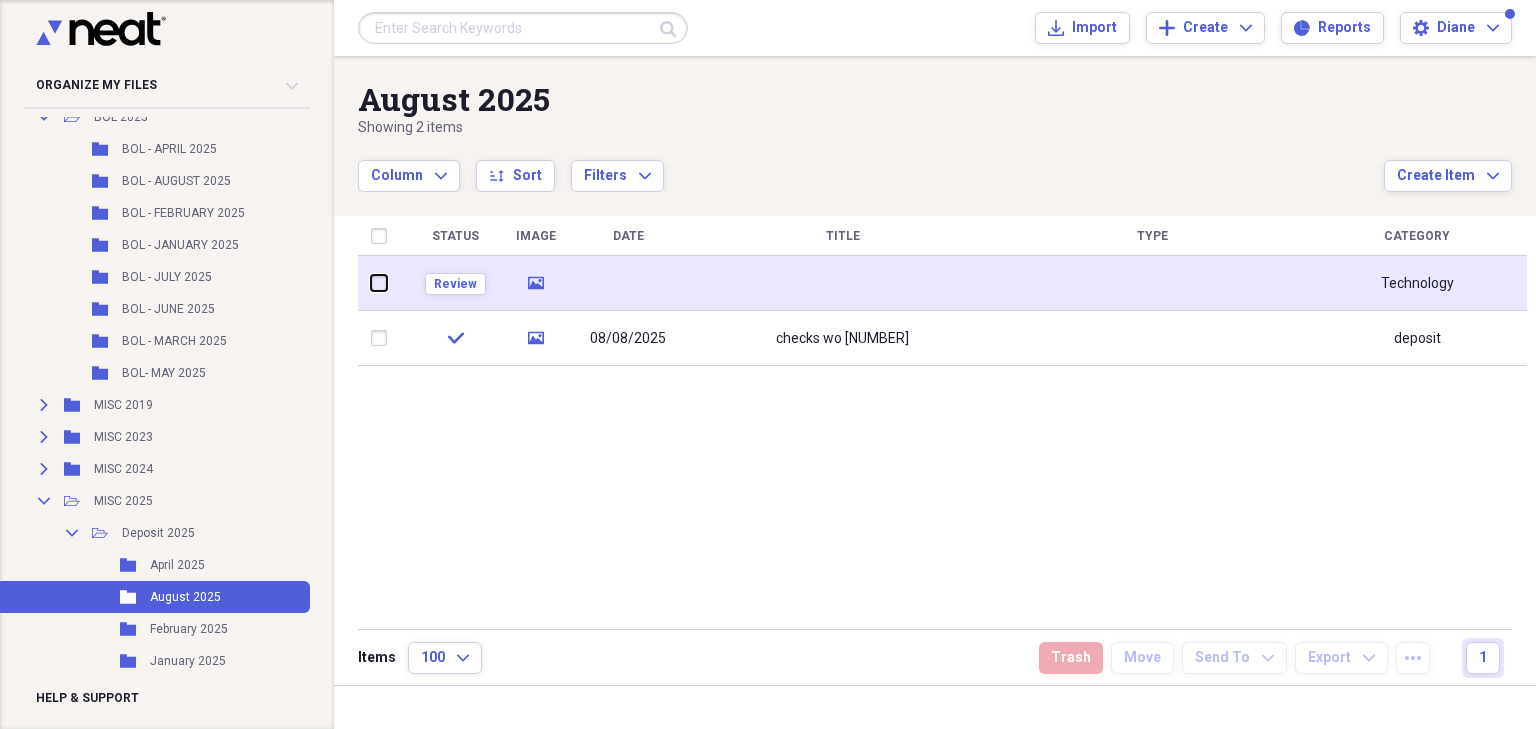 click at bounding box center [371, 283] 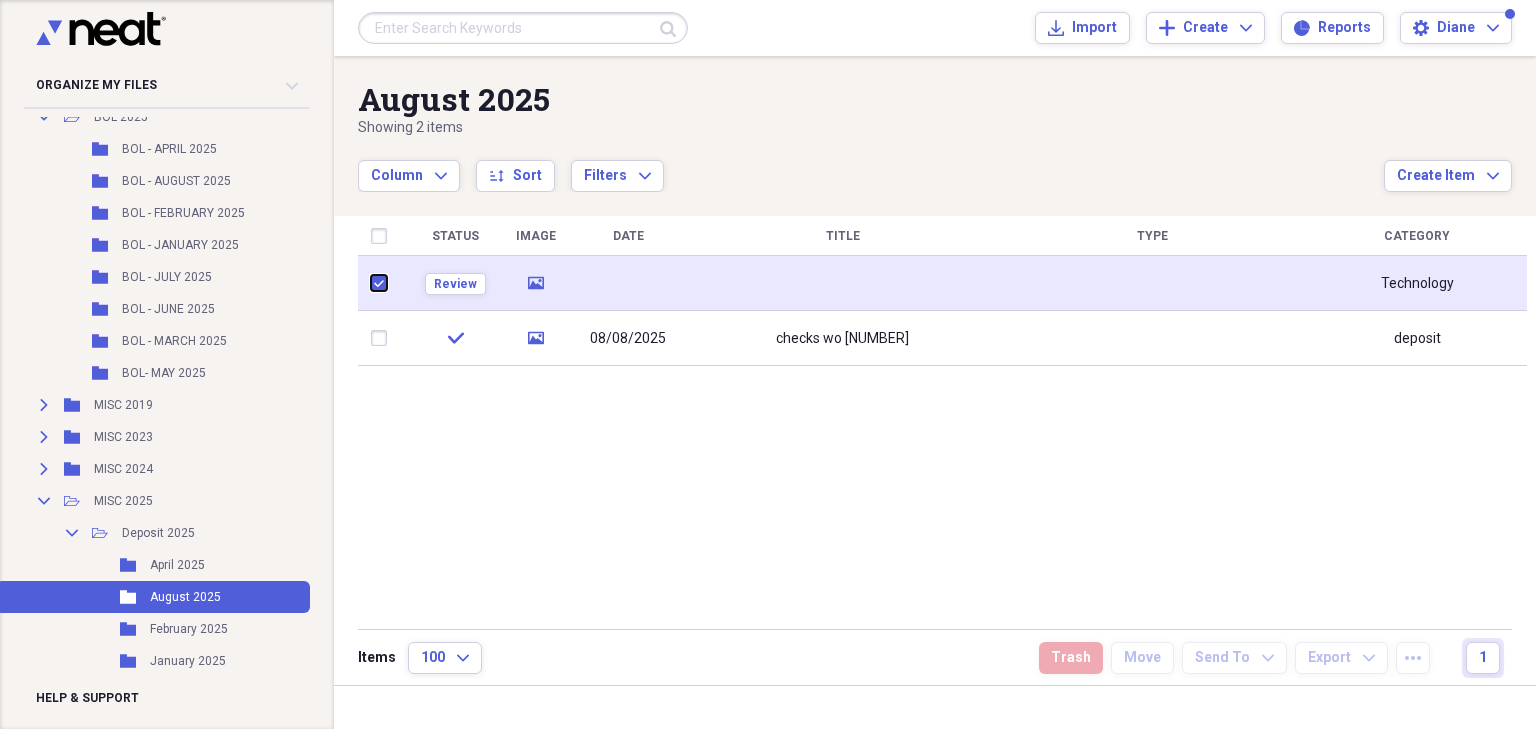 checkbox on "true" 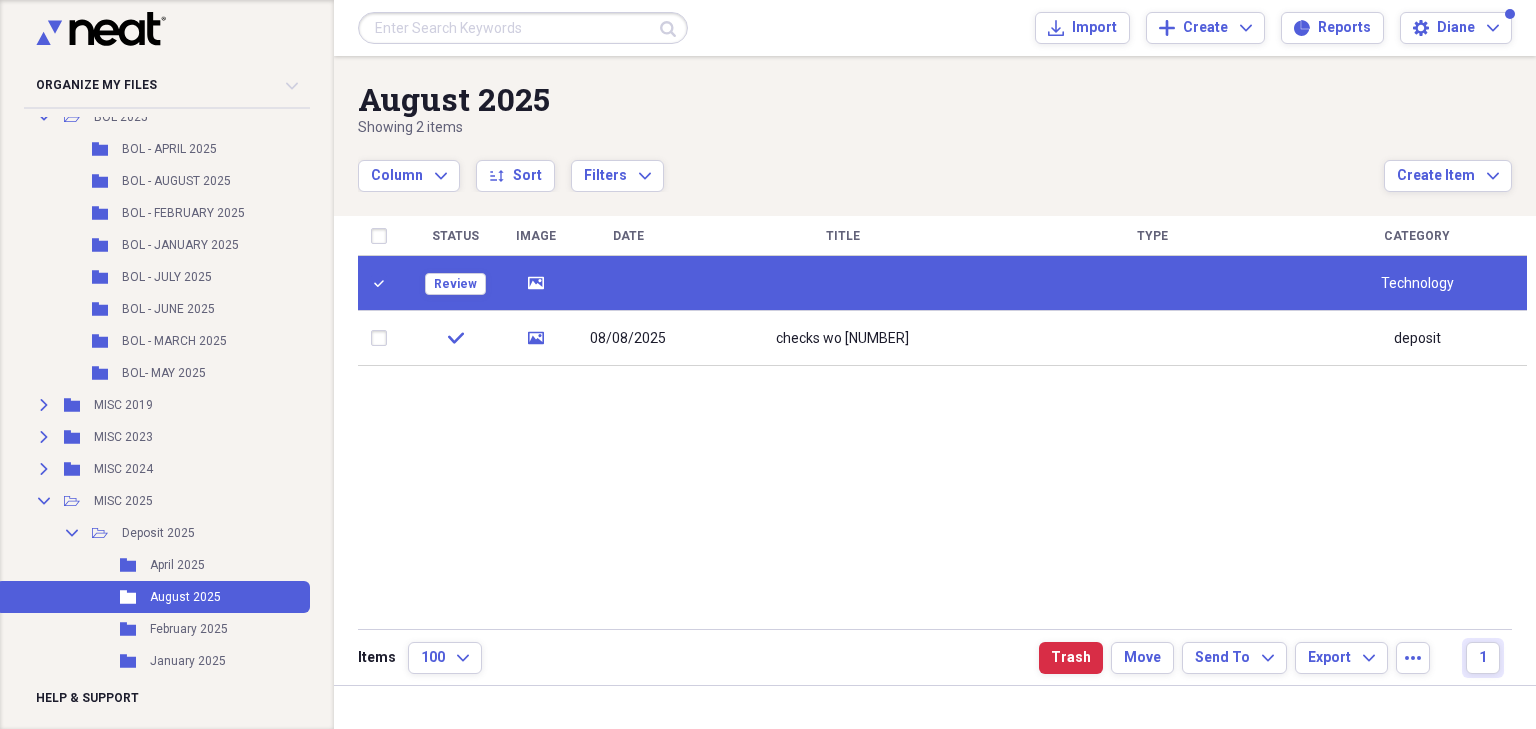 click at bounding box center (628, 283) 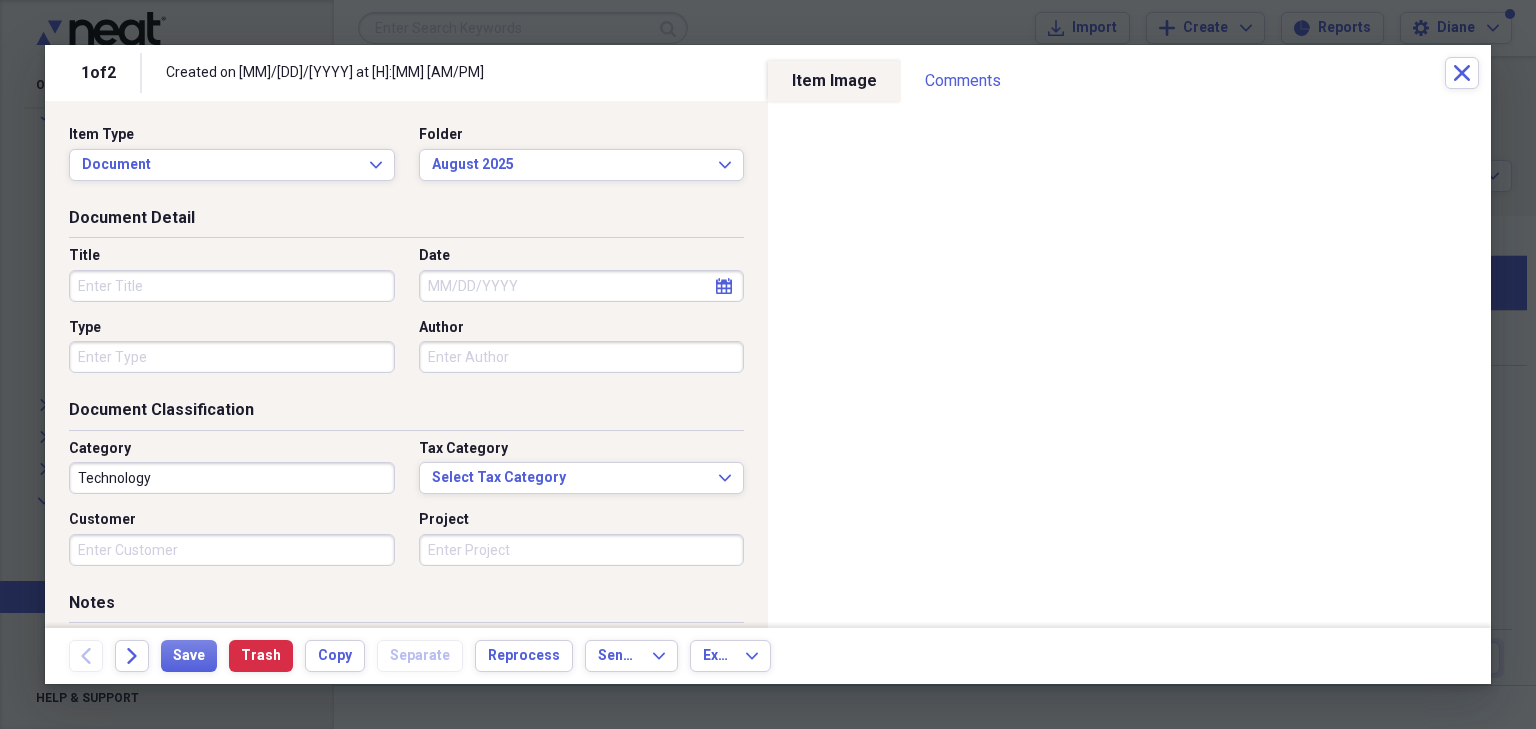 click on "Title" at bounding box center (232, 286) 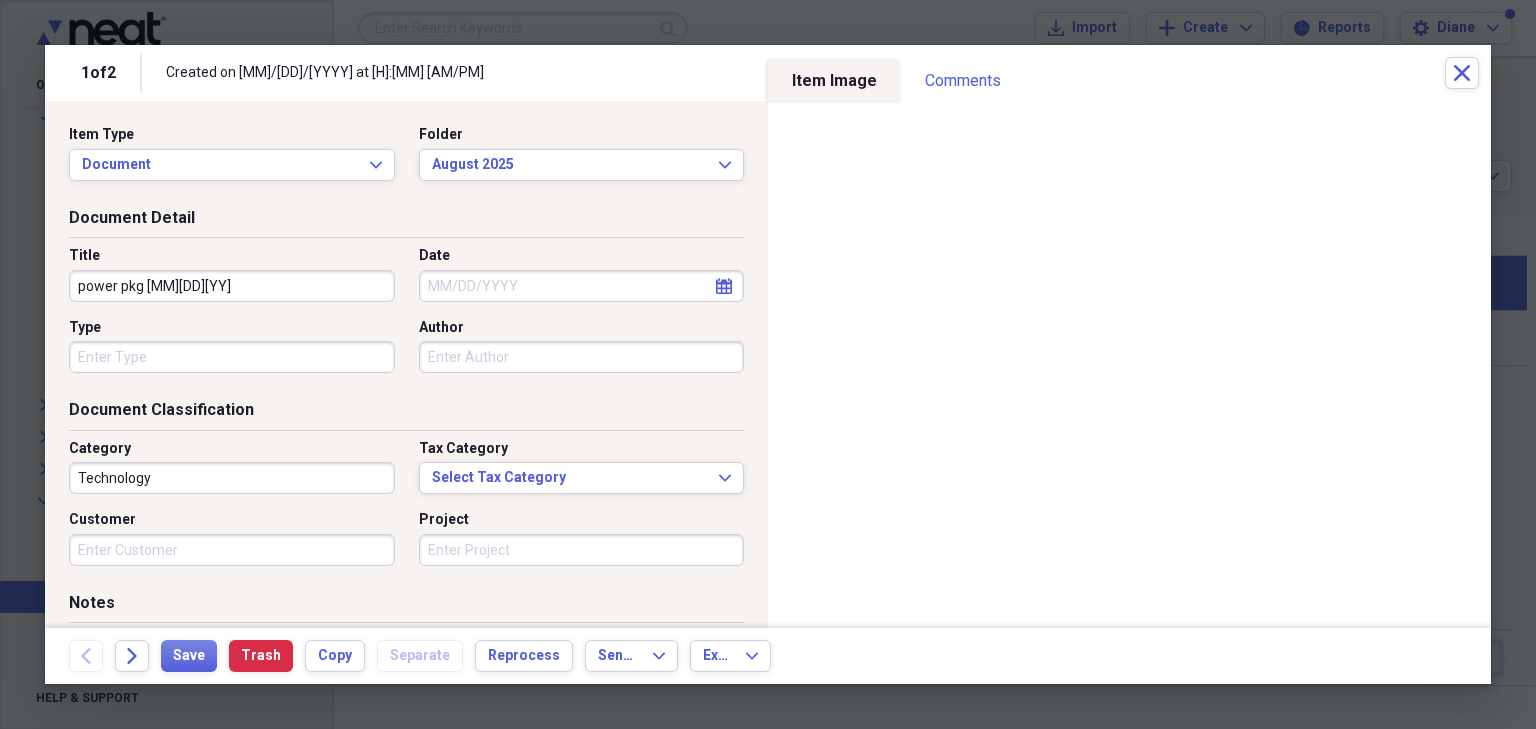 type on "power pkg [MM][DD][YY]" 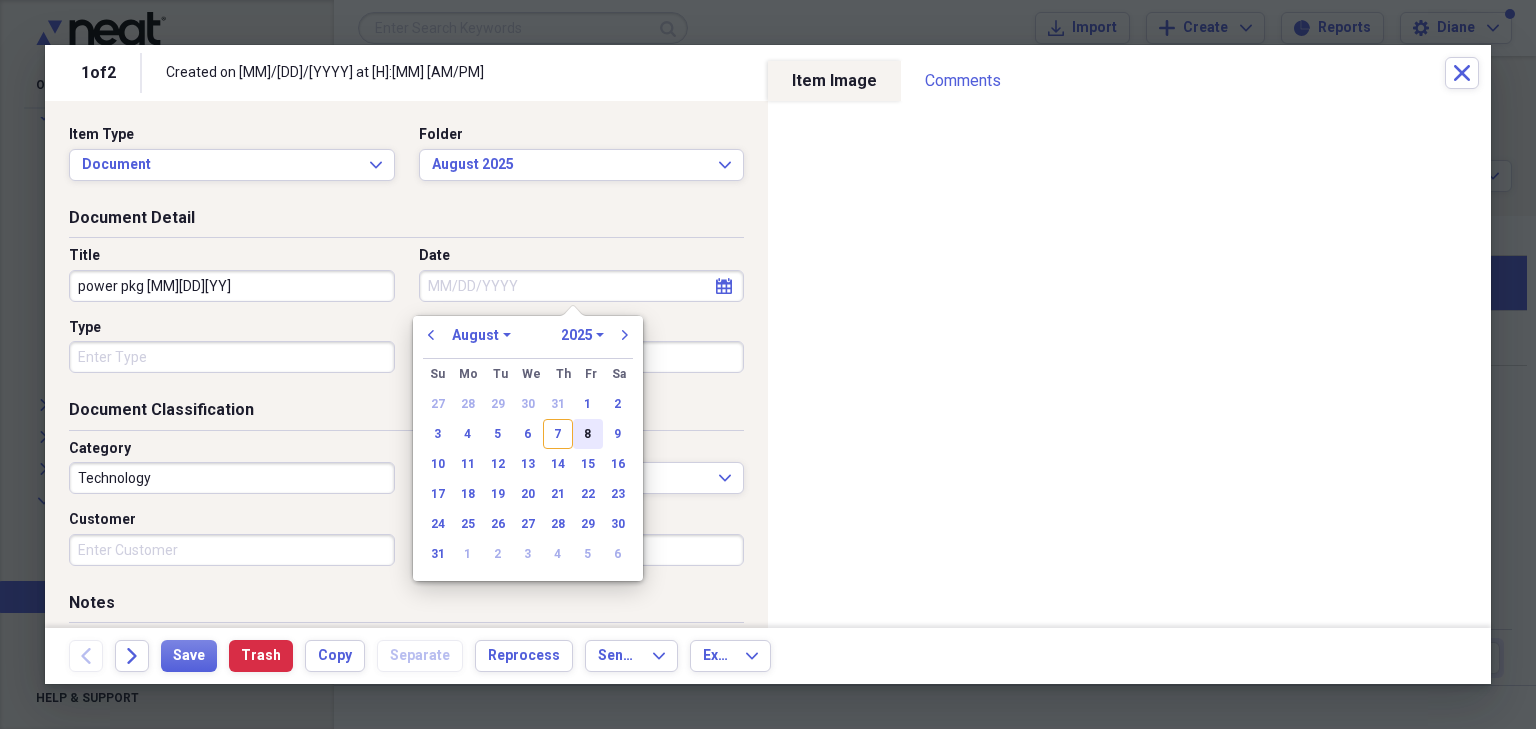 click on "8" at bounding box center [588, 434] 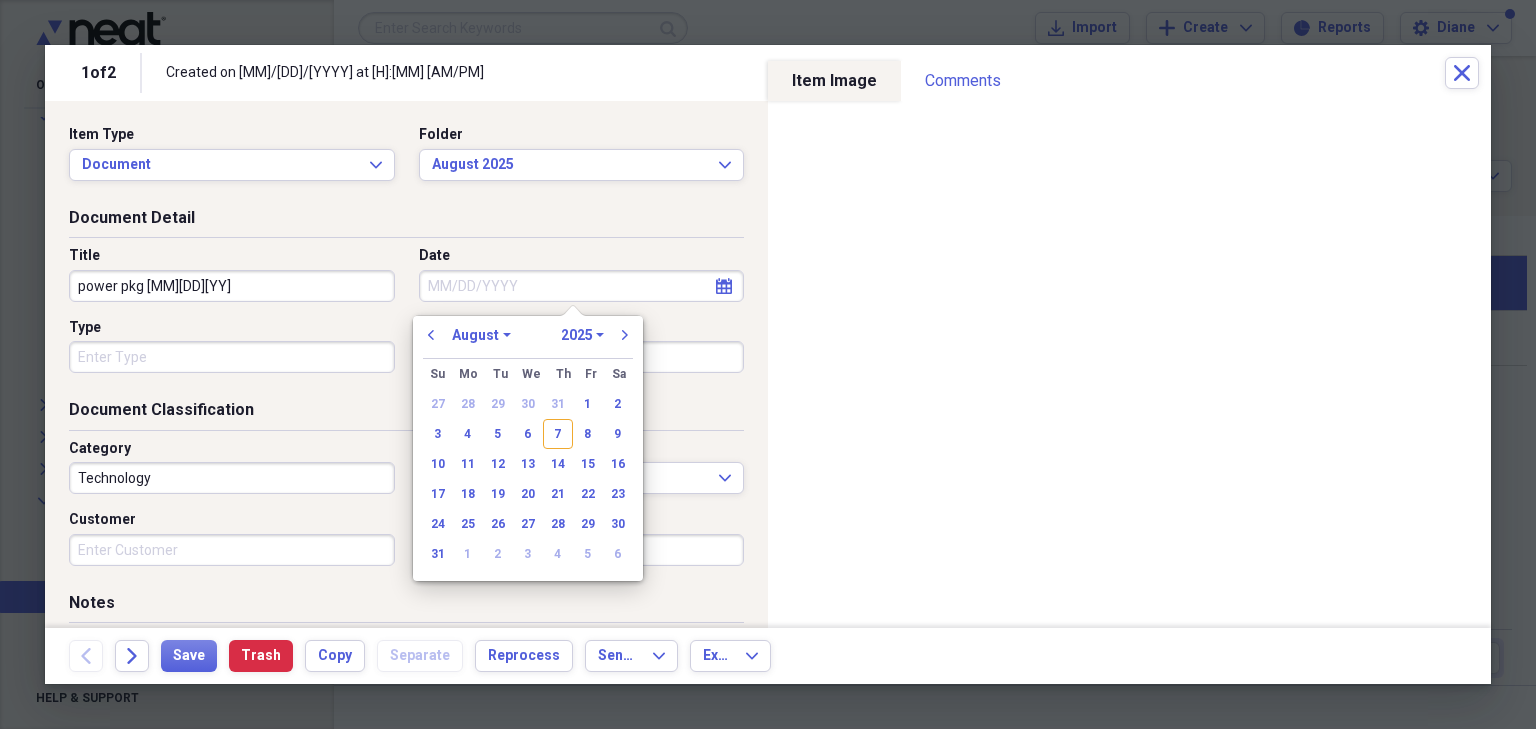 type on "08/08/2025" 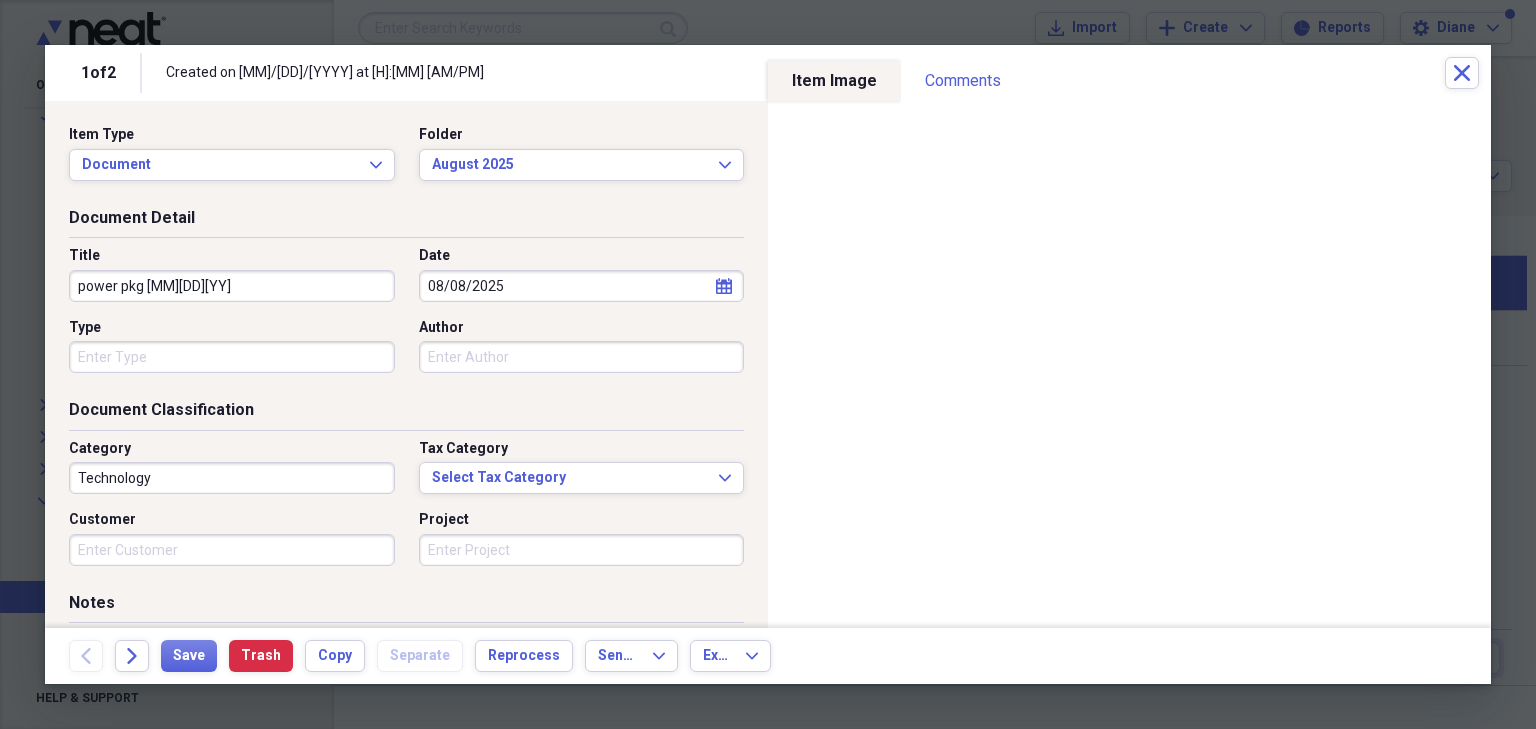 click on "Technology" at bounding box center [232, 478] 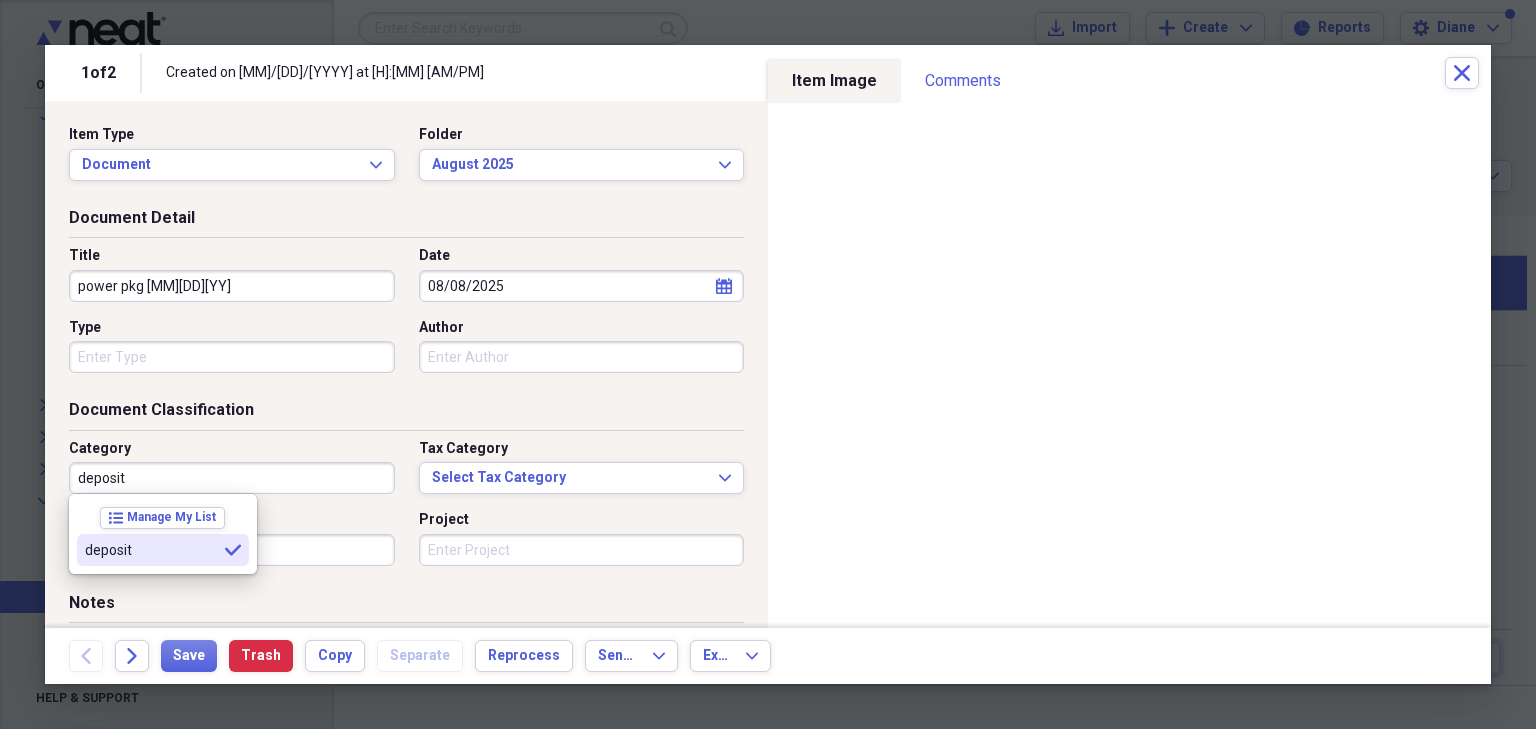 type on "deposit" 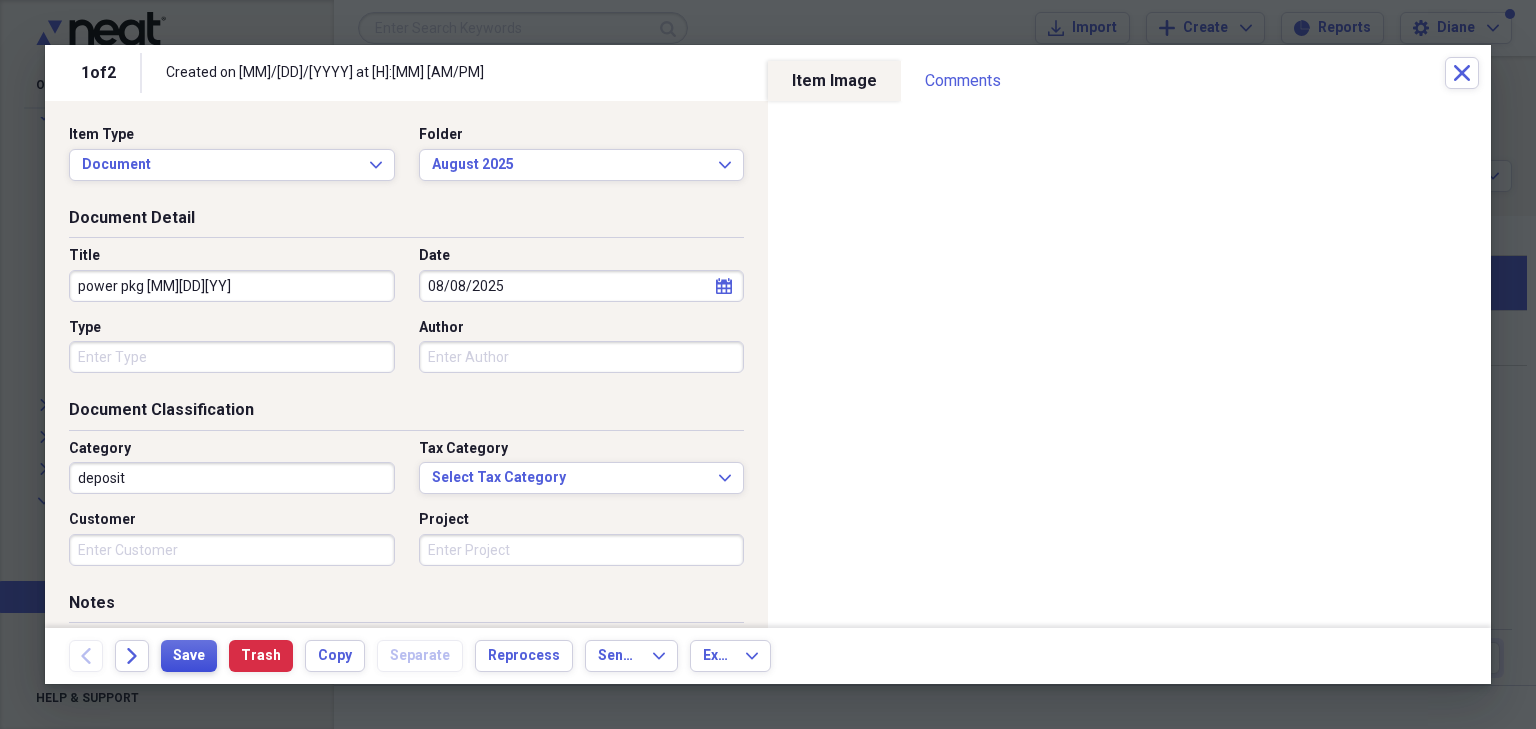 click on "Save" at bounding box center [189, 656] 